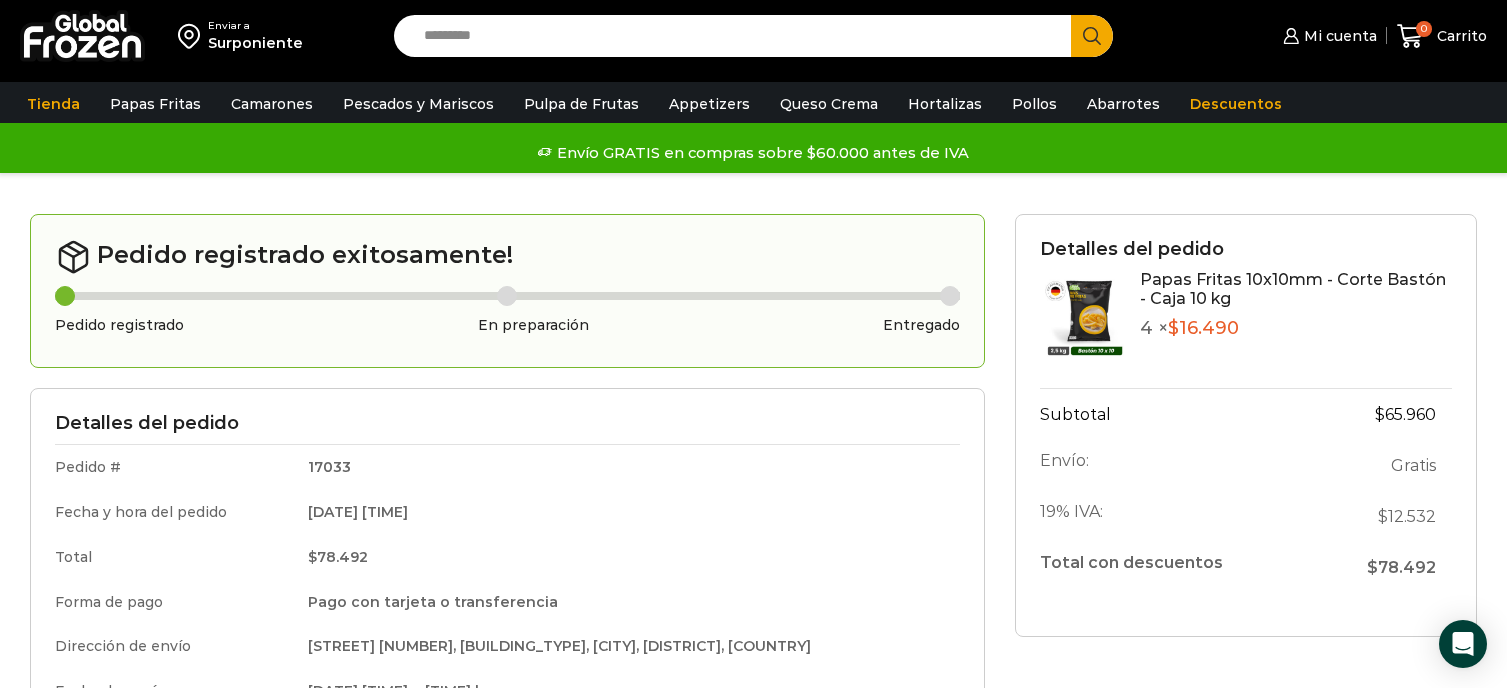 scroll, scrollTop: 200, scrollLeft: 0, axis: vertical 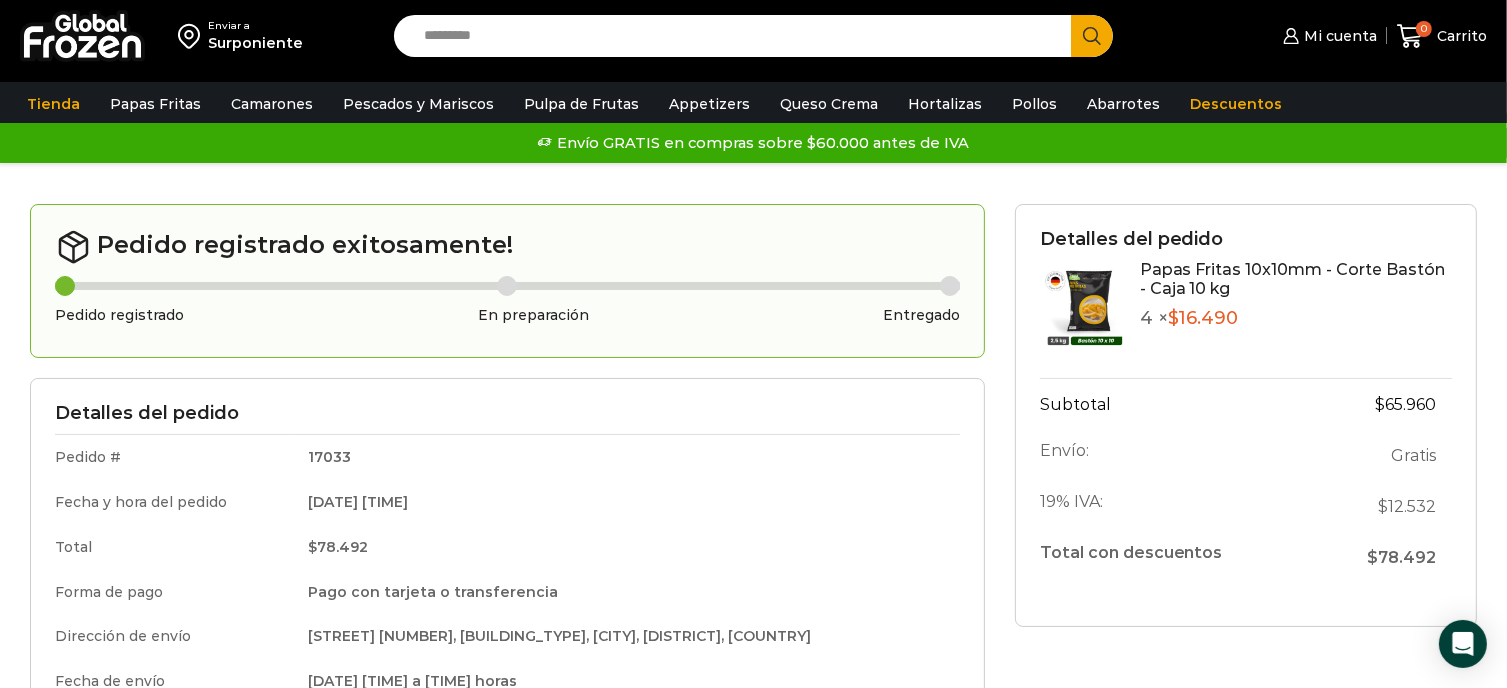 click at bounding box center (82, 36) 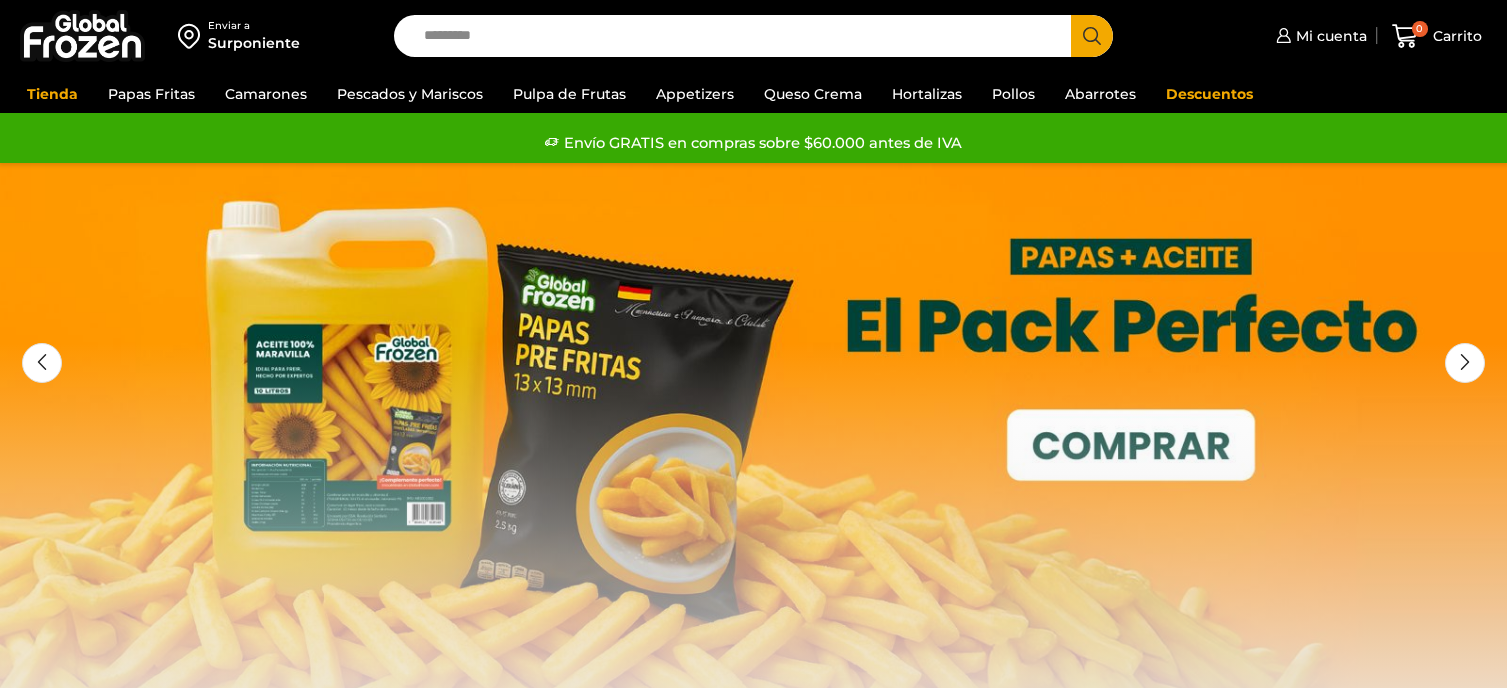 scroll, scrollTop: 0, scrollLeft: 0, axis: both 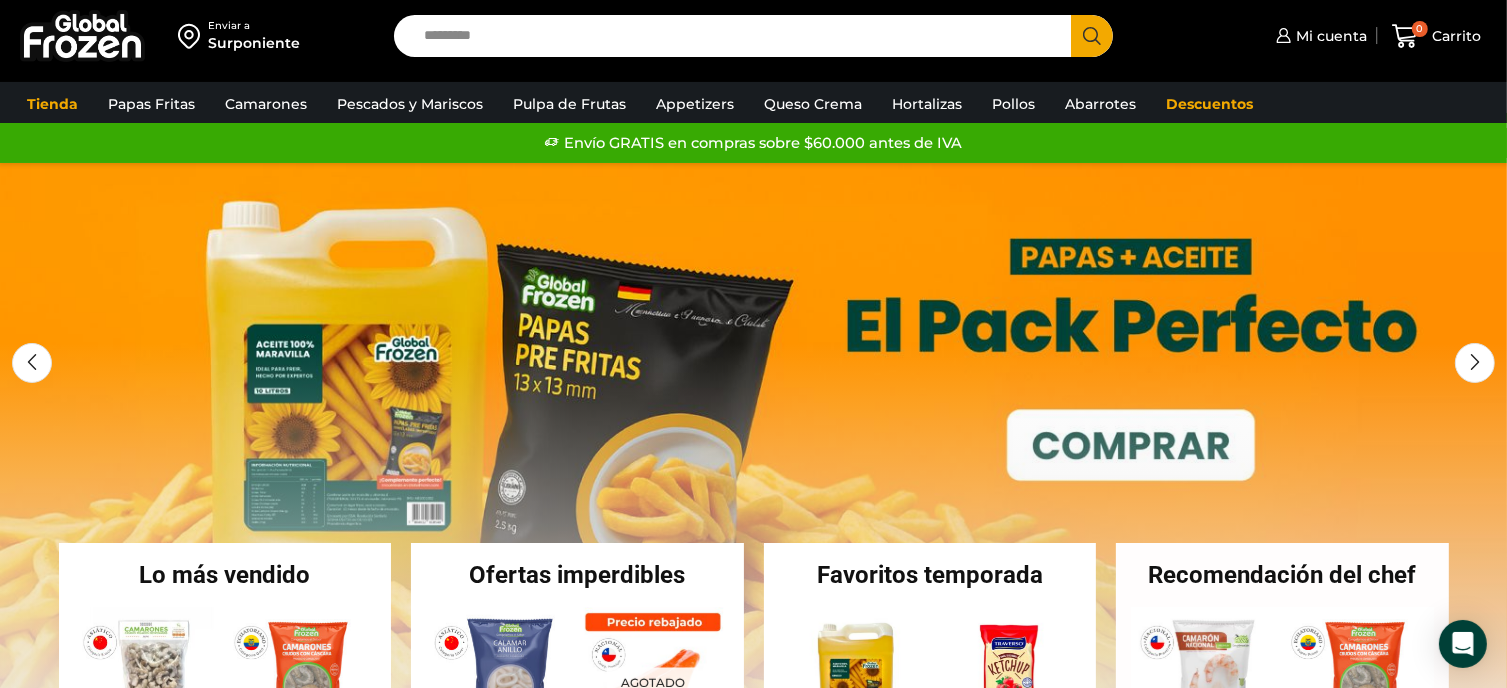 click at bounding box center (753, 463) 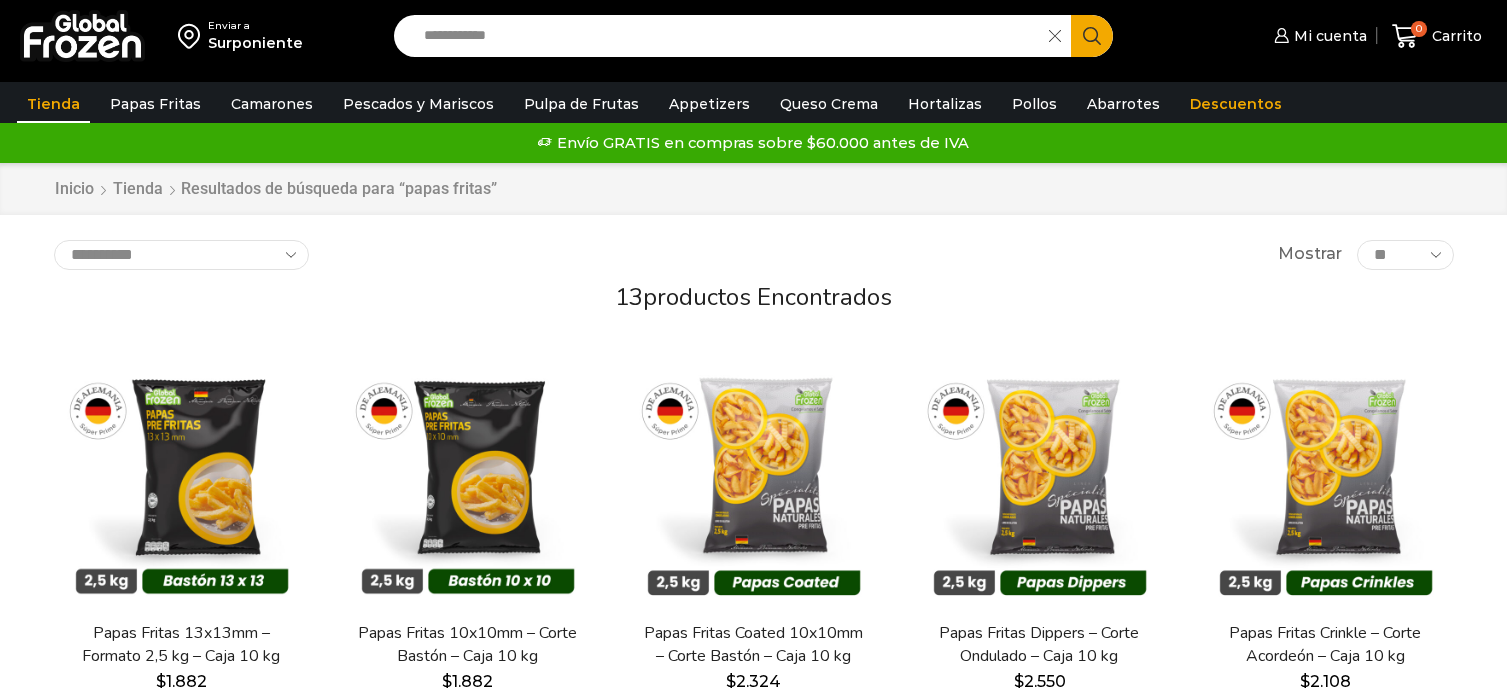 scroll, scrollTop: 0, scrollLeft: 0, axis: both 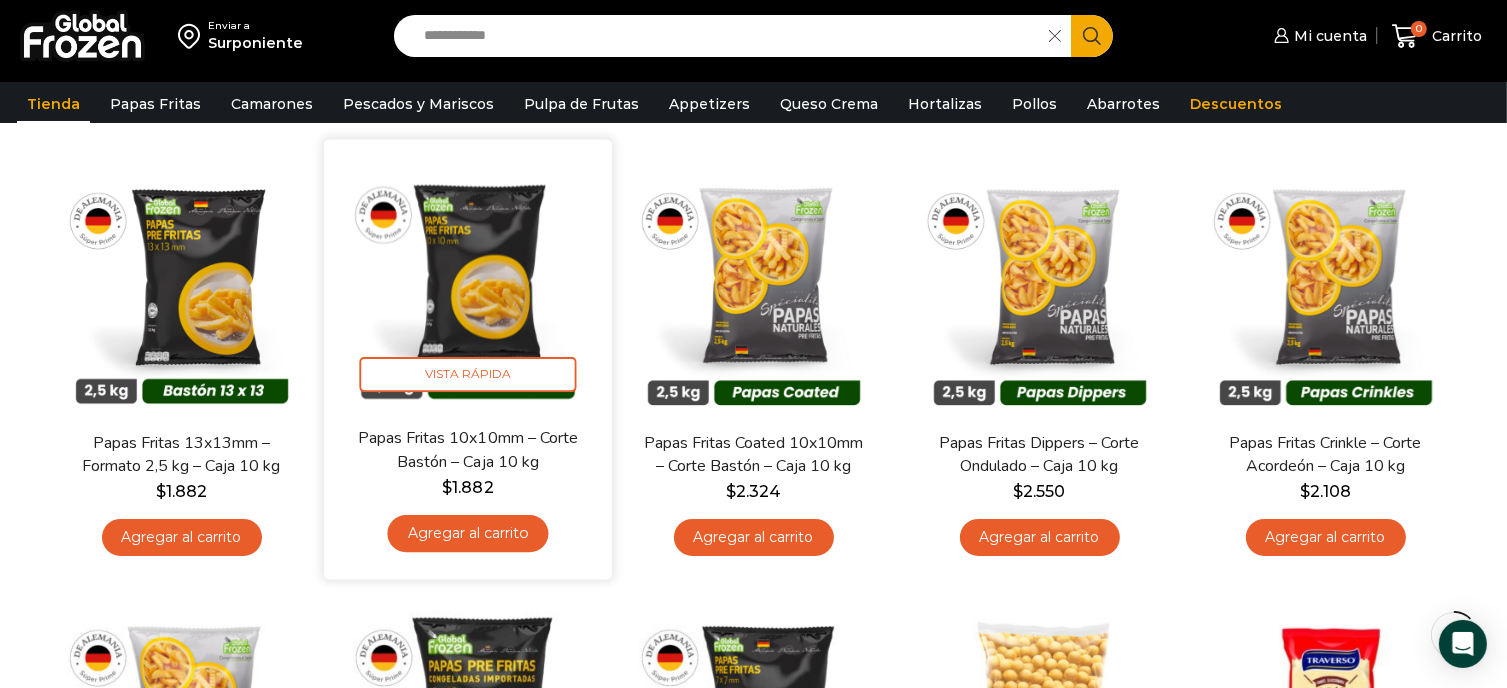 click on "Agregar al carrito" at bounding box center [467, 533] 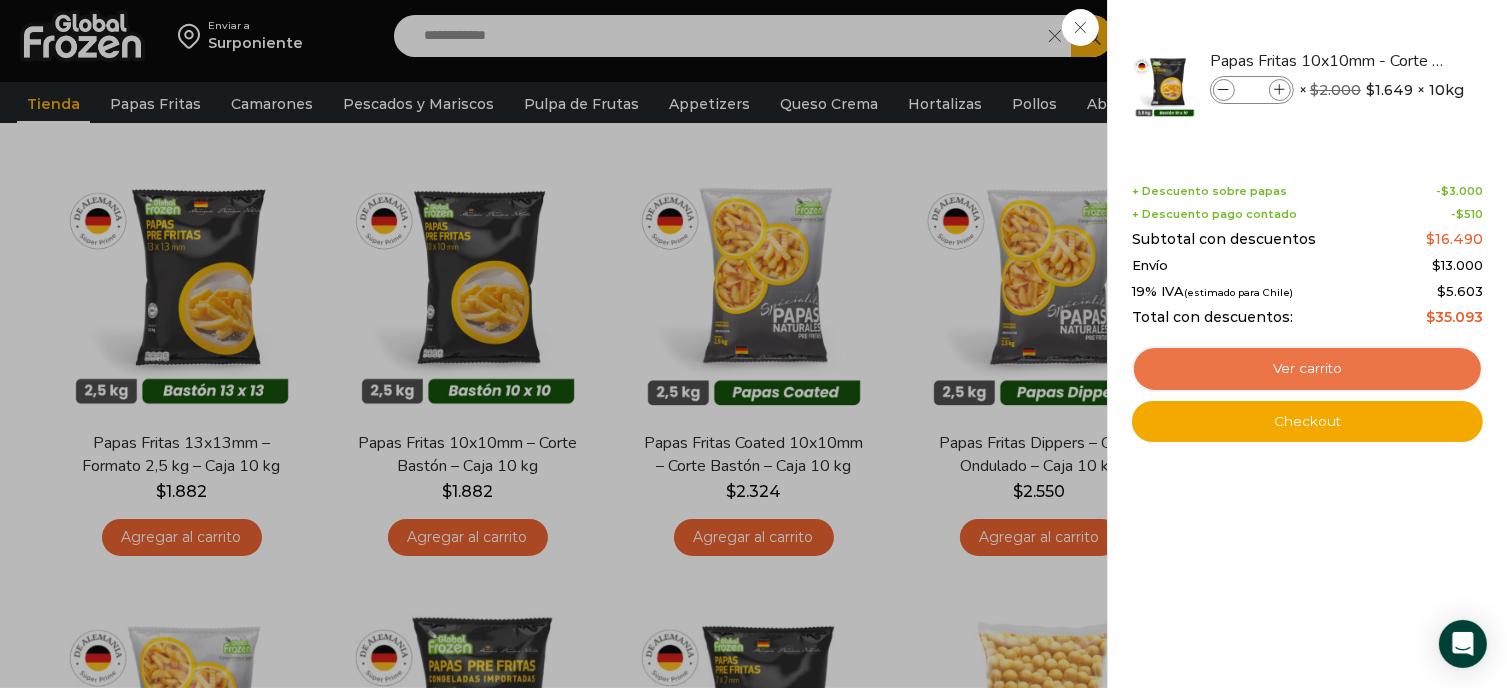 click on "Ver carrito" at bounding box center [1307, 369] 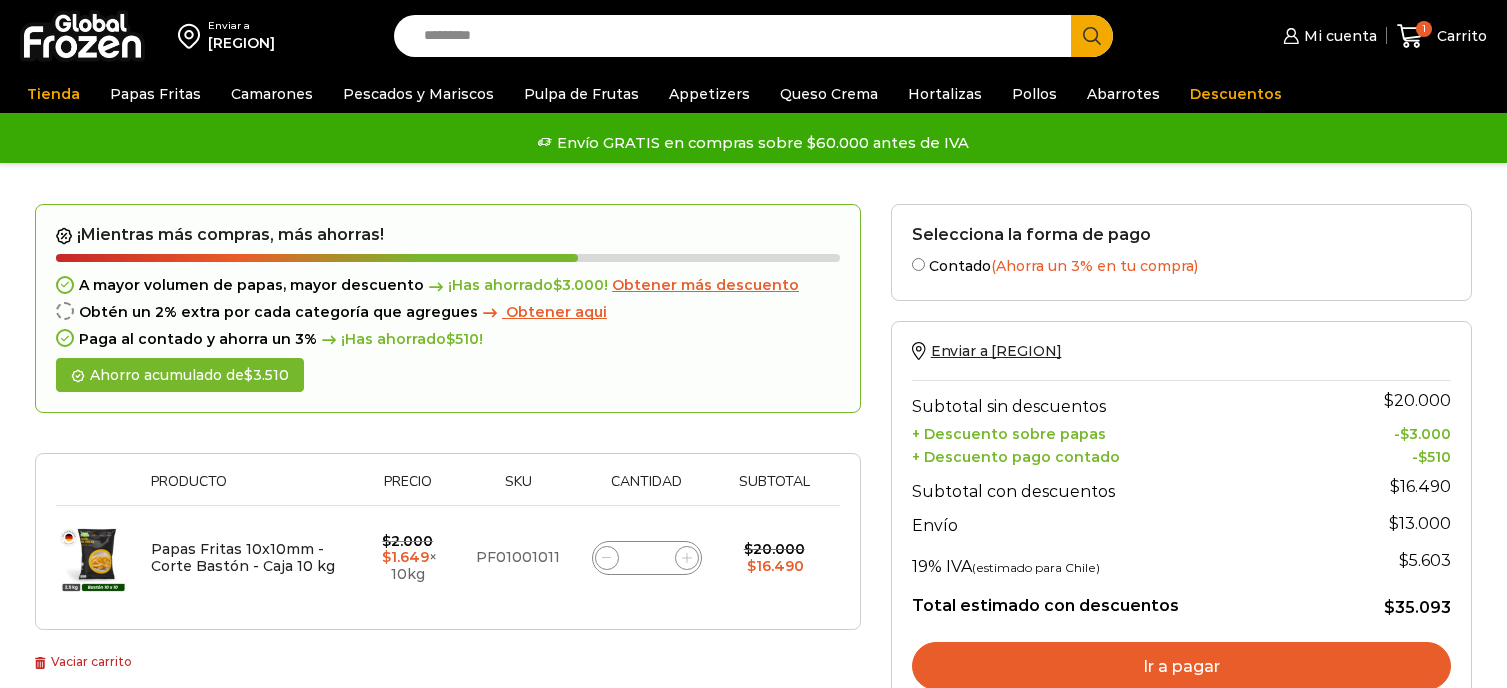 scroll, scrollTop: 0, scrollLeft: 0, axis: both 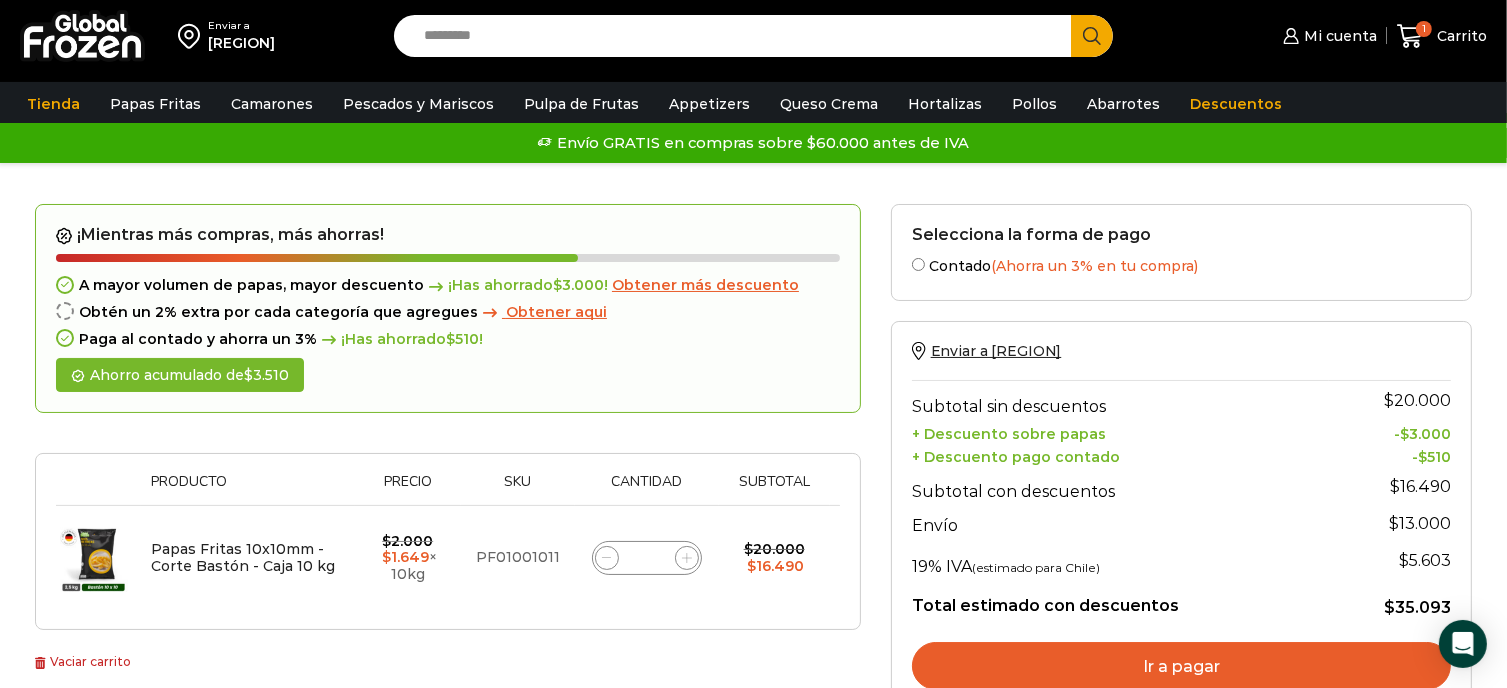 click 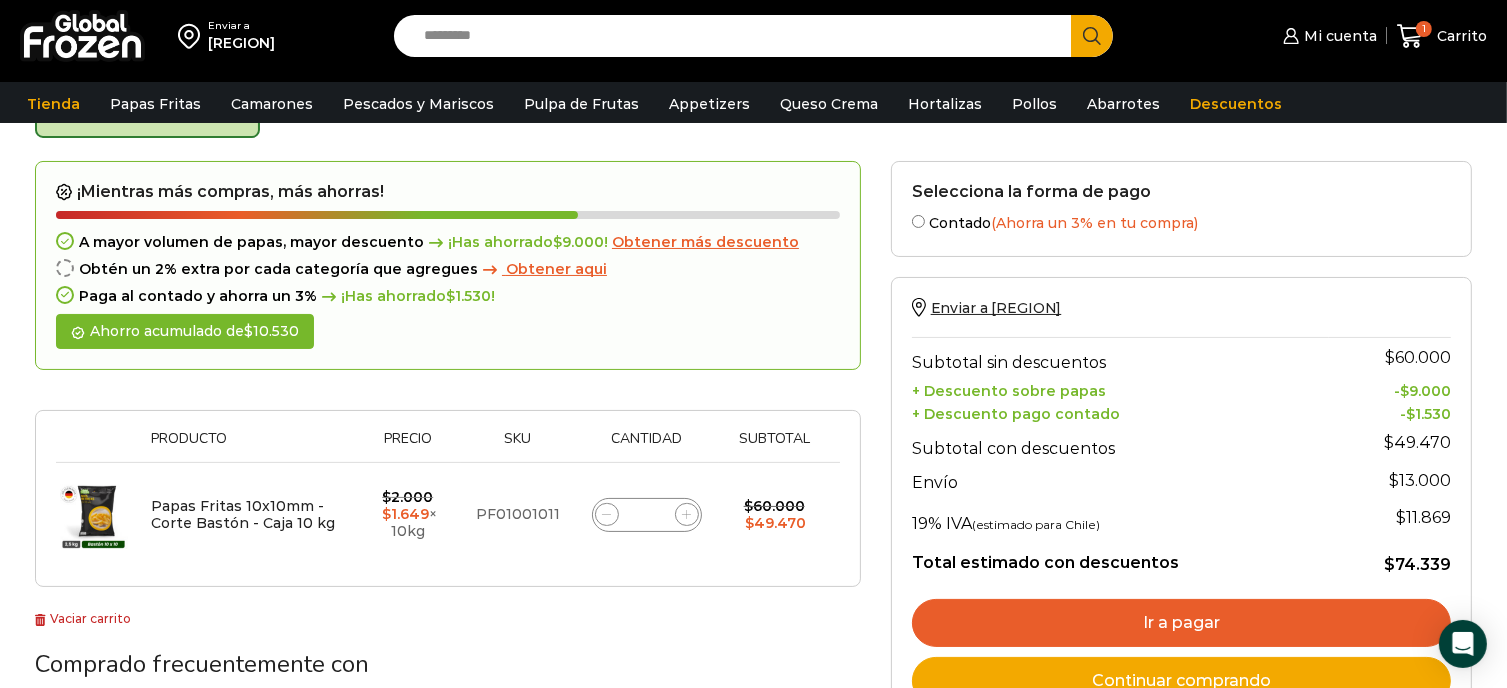scroll, scrollTop: 112, scrollLeft: 0, axis: vertical 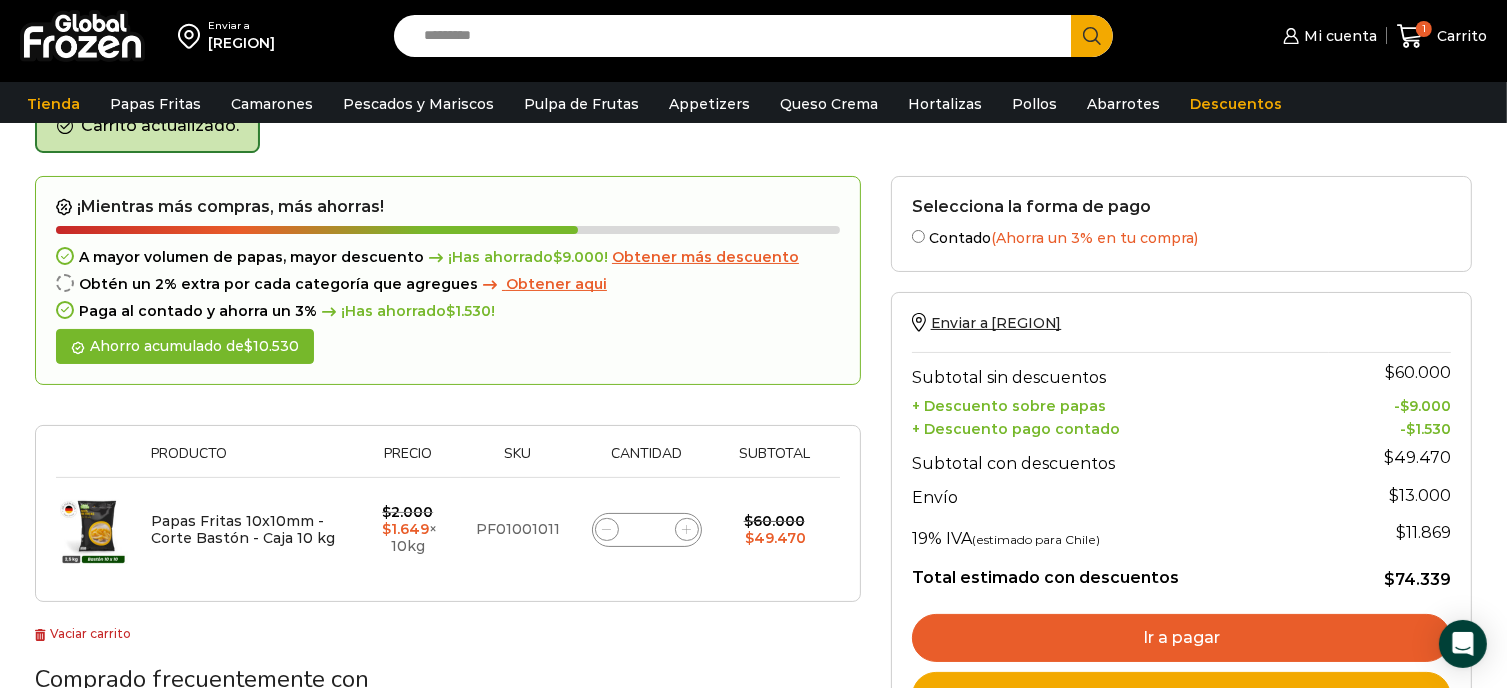 click 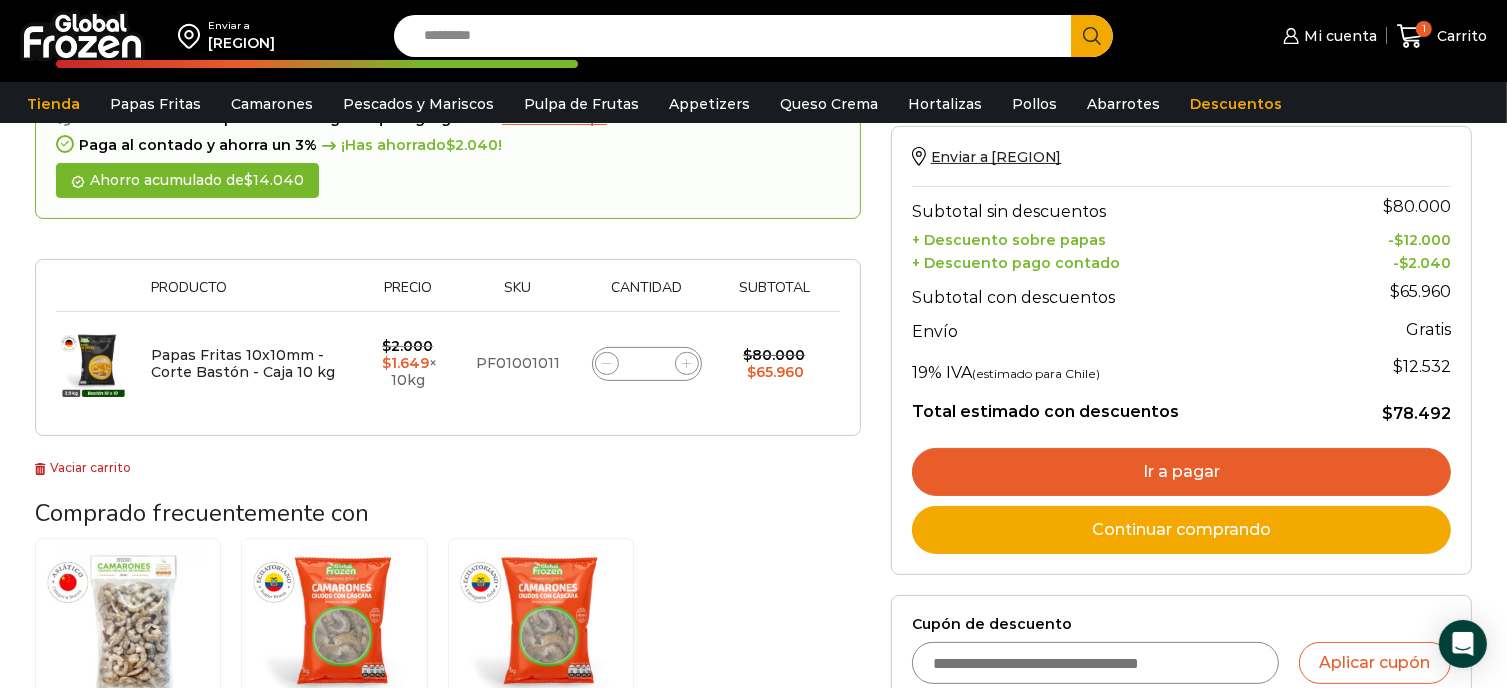 scroll, scrollTop: 312, scrollLeft: 0, axis: vertical 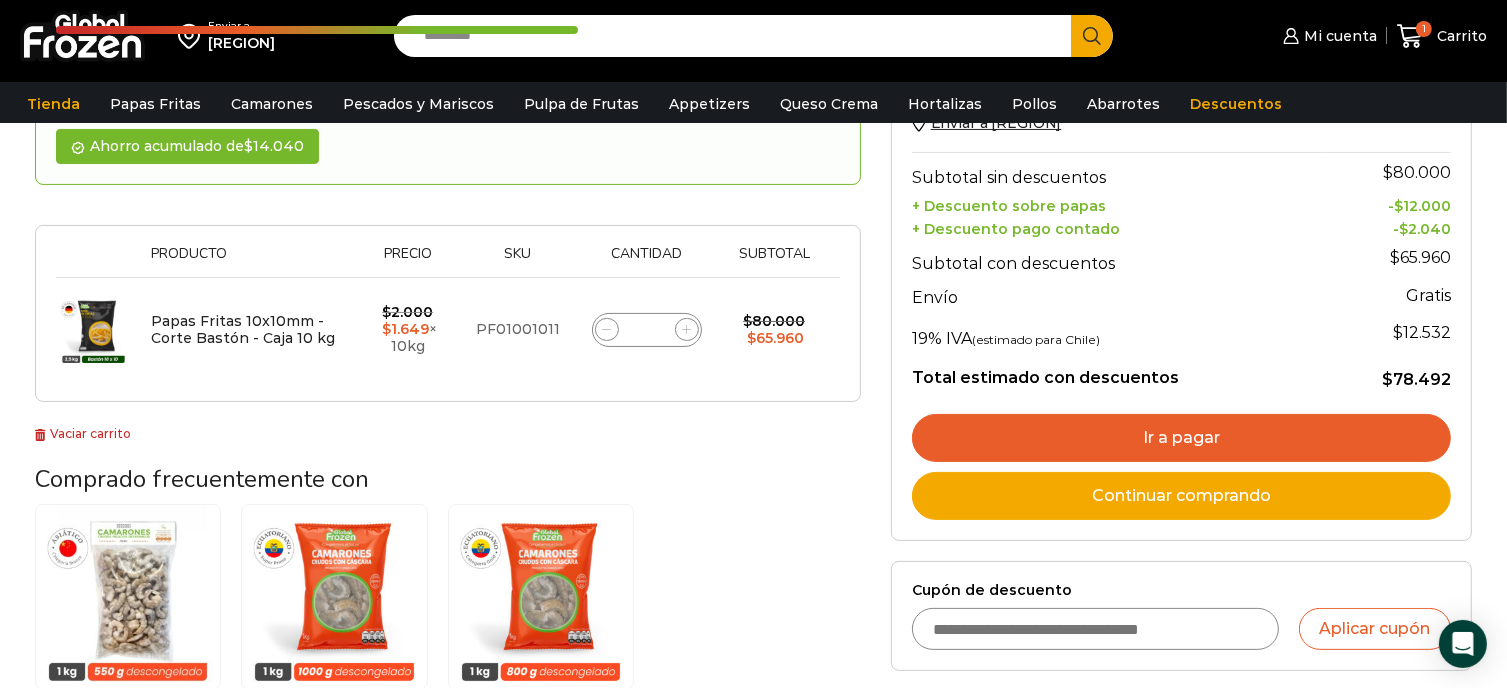 click on "Ir a pagar" at bounding box center (1181, 438) 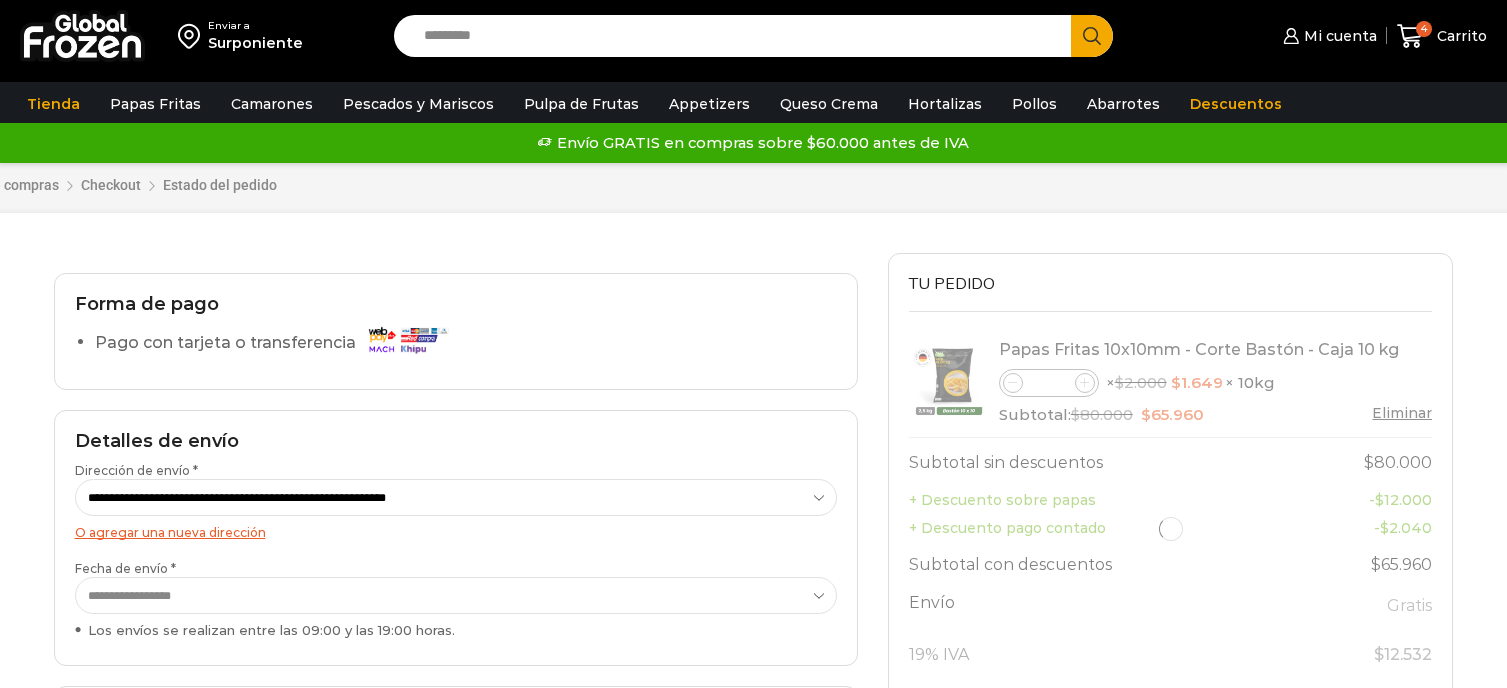 scroll, scrollTop: 0, scrollLeft: 0, axis: both 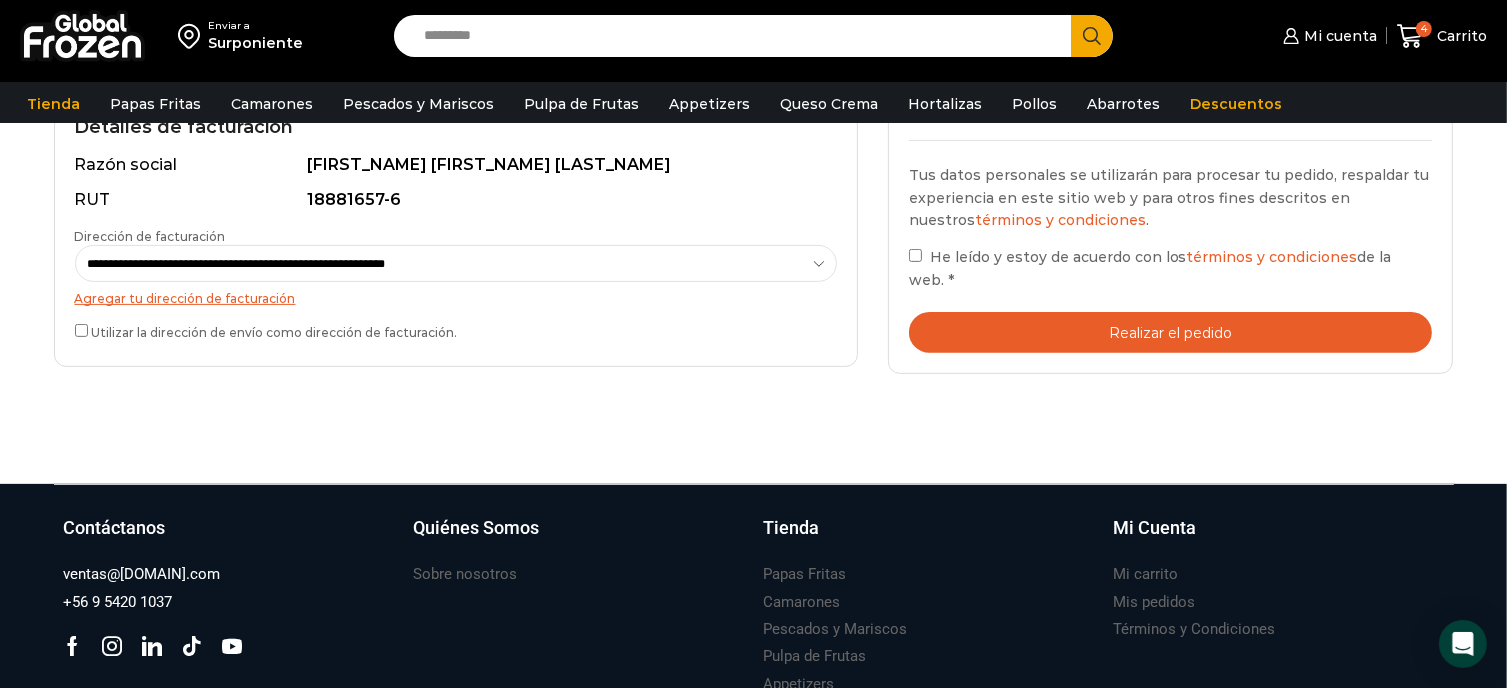 click on "Realizar el pedido" at bounding box center [1171, 332] 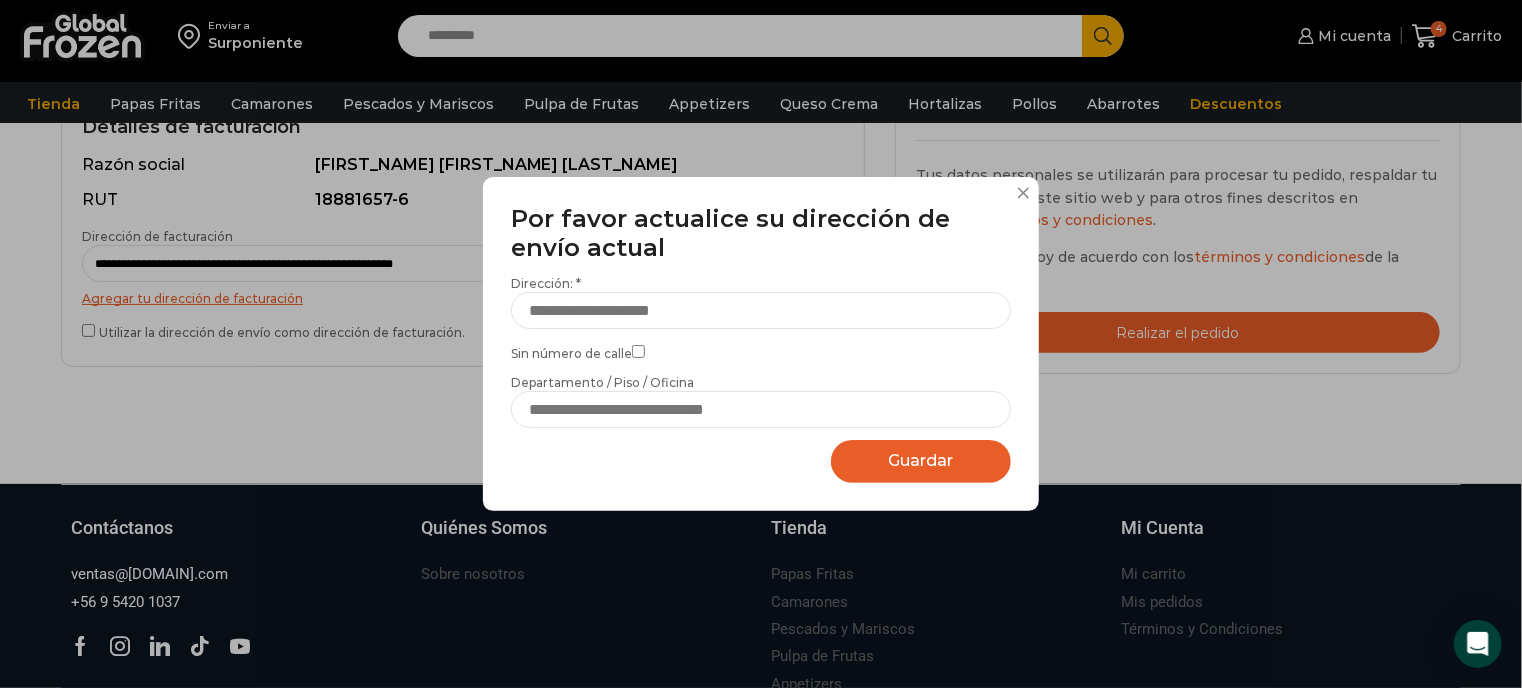 click at bounding box center [1023, 193] 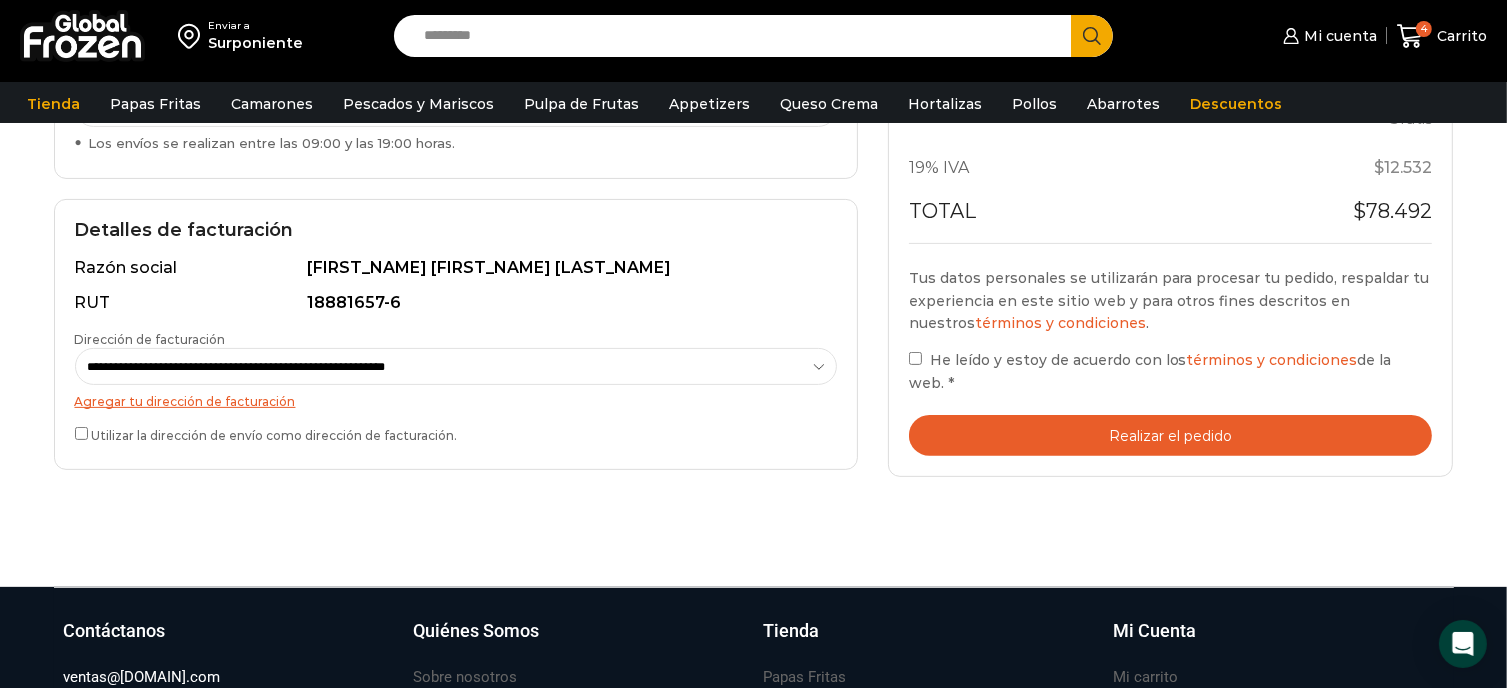 scroll, scrollTop: 500, scrollLeft: 0, axis: vertical 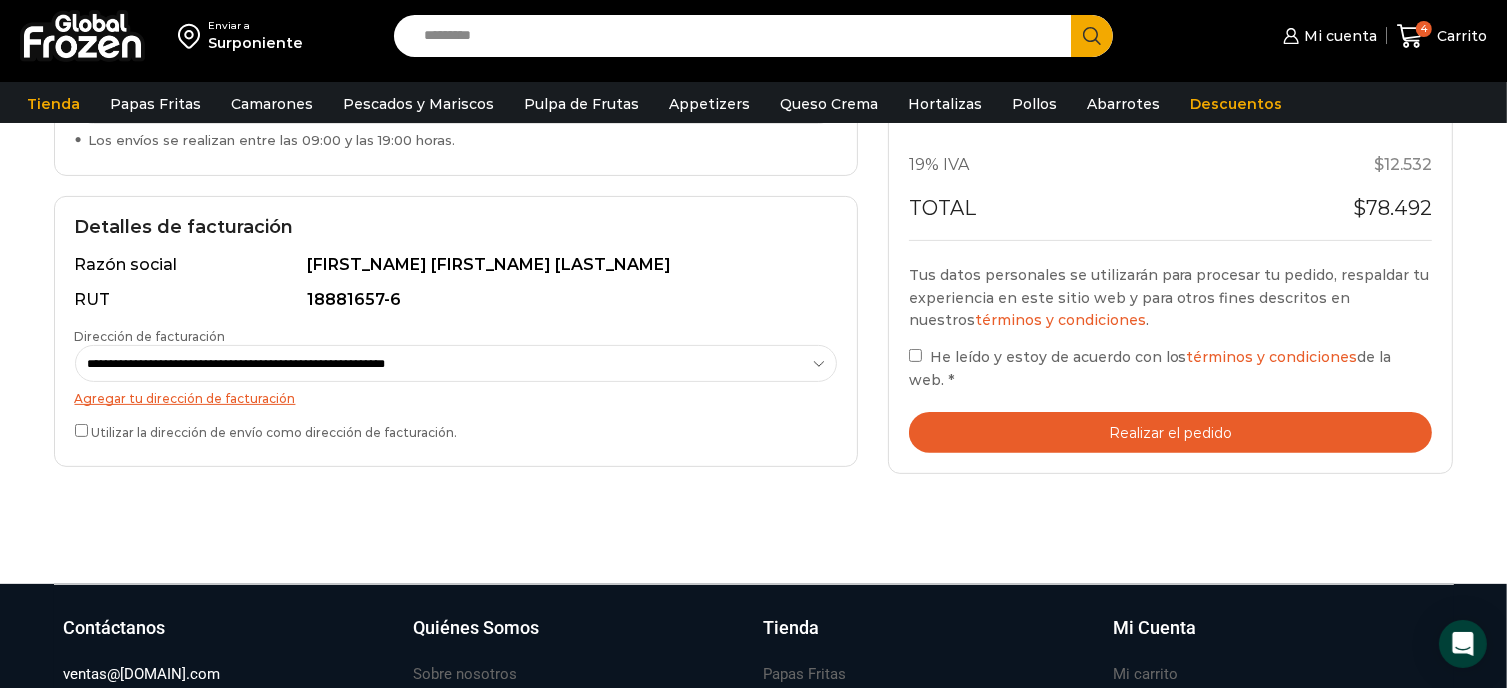 click on "Realizar el pedido" at bounding box center (1171, 432) 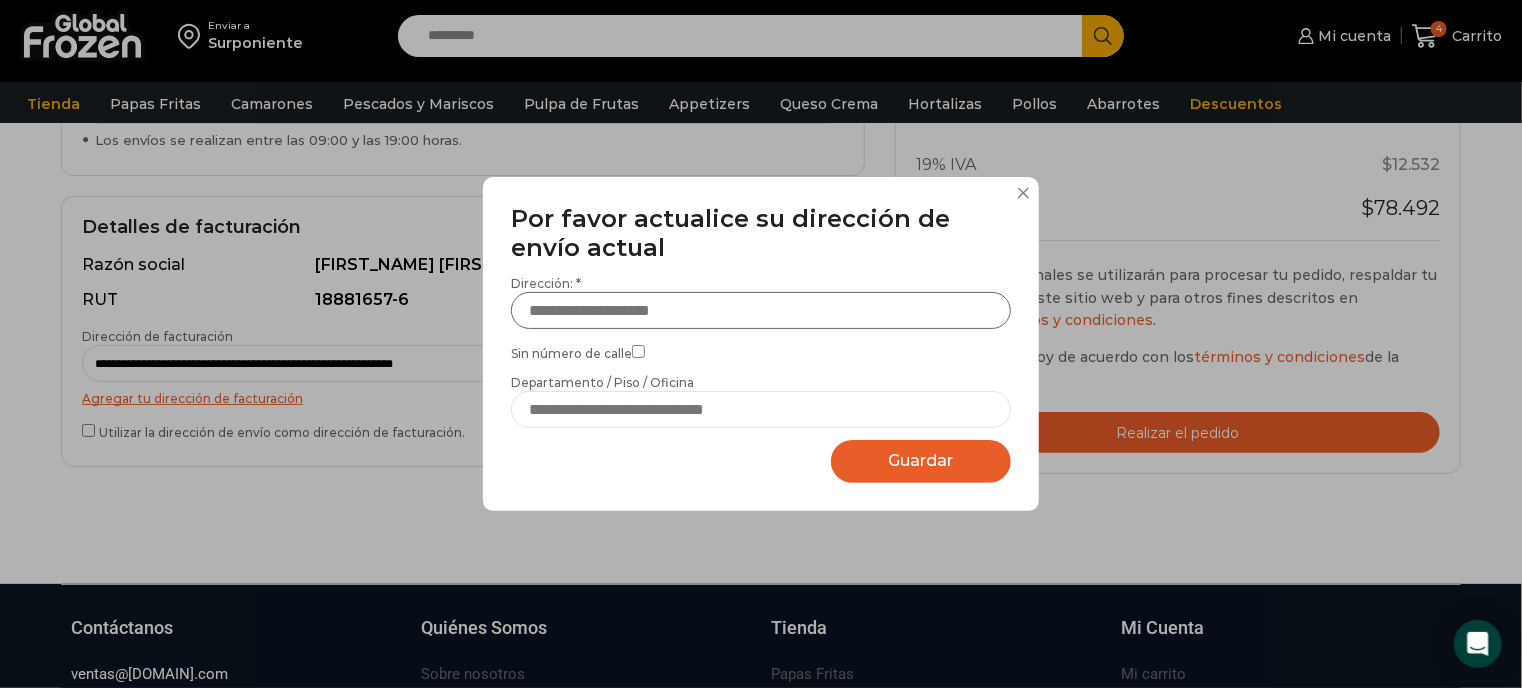 click on "Dirección: *" at bounding box center (761, 310) 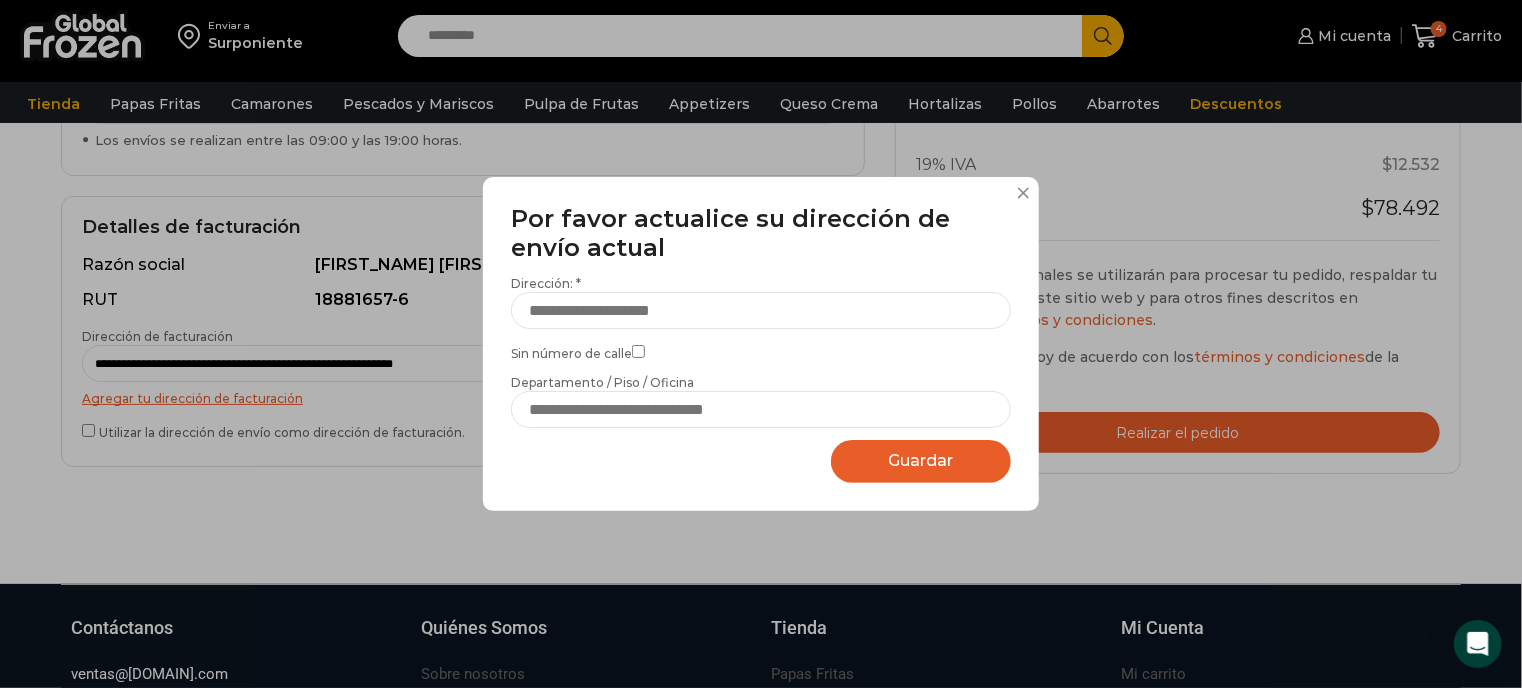 click at bounding box center (1023, 193) 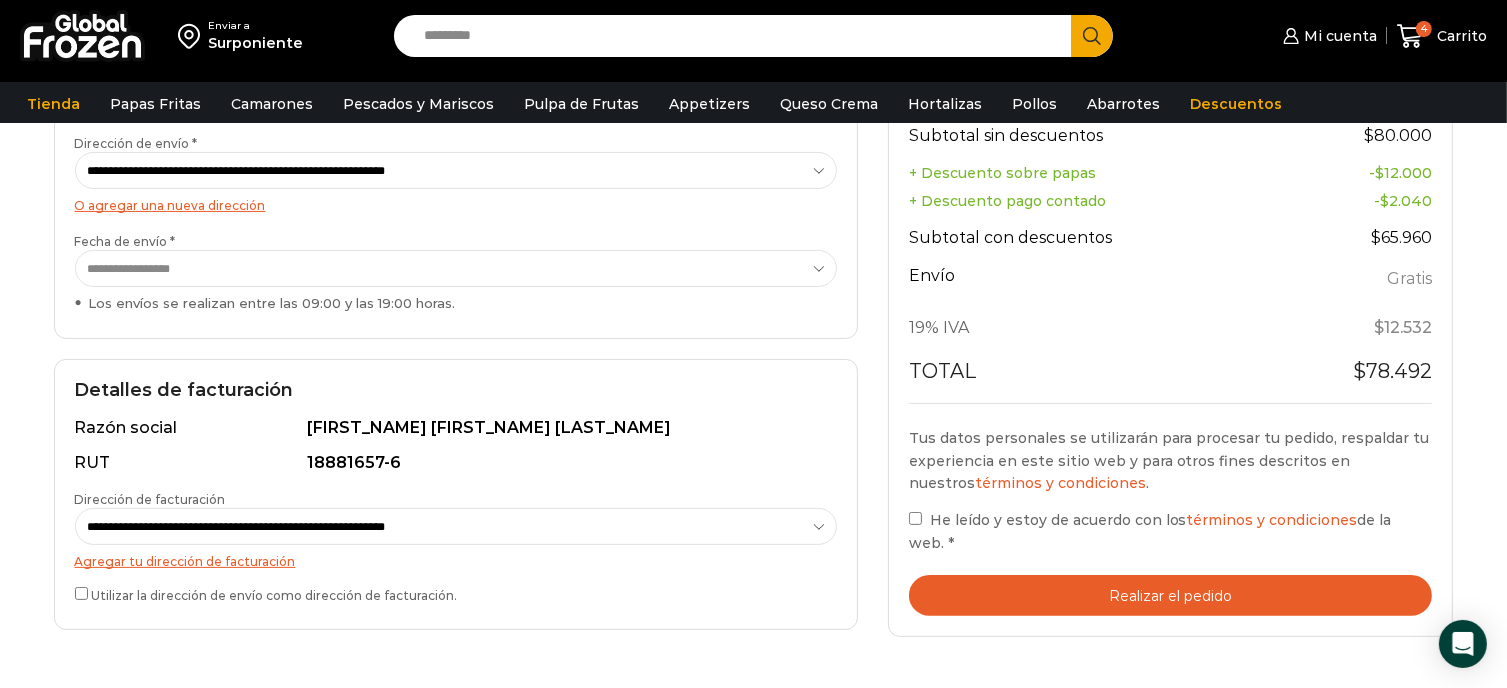 scroll, scrollTop: 100, scrollLeft: 0, axis: vertical 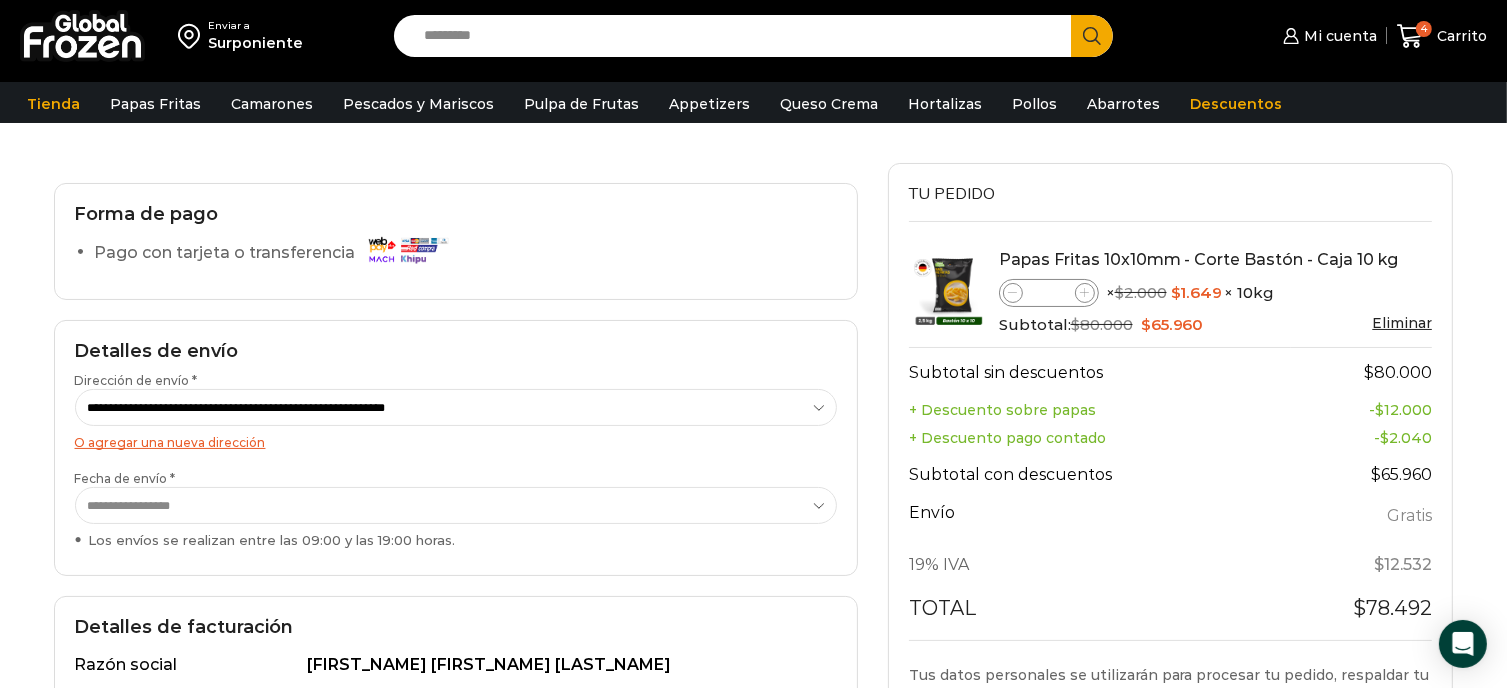 click on "O agregar una nueva dirección" at bounding box center [170, 442] 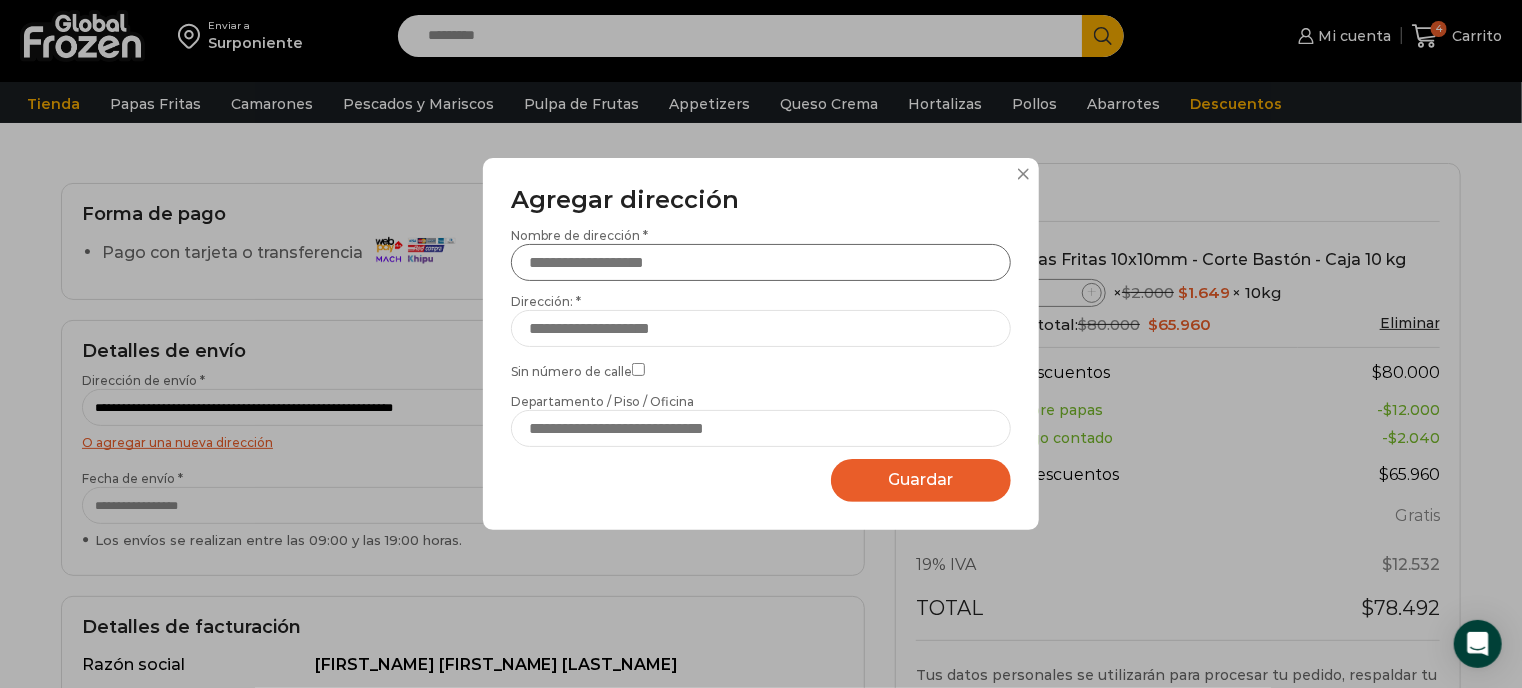 click on "Nombre de dirección *" at bounding box center (761, 262) 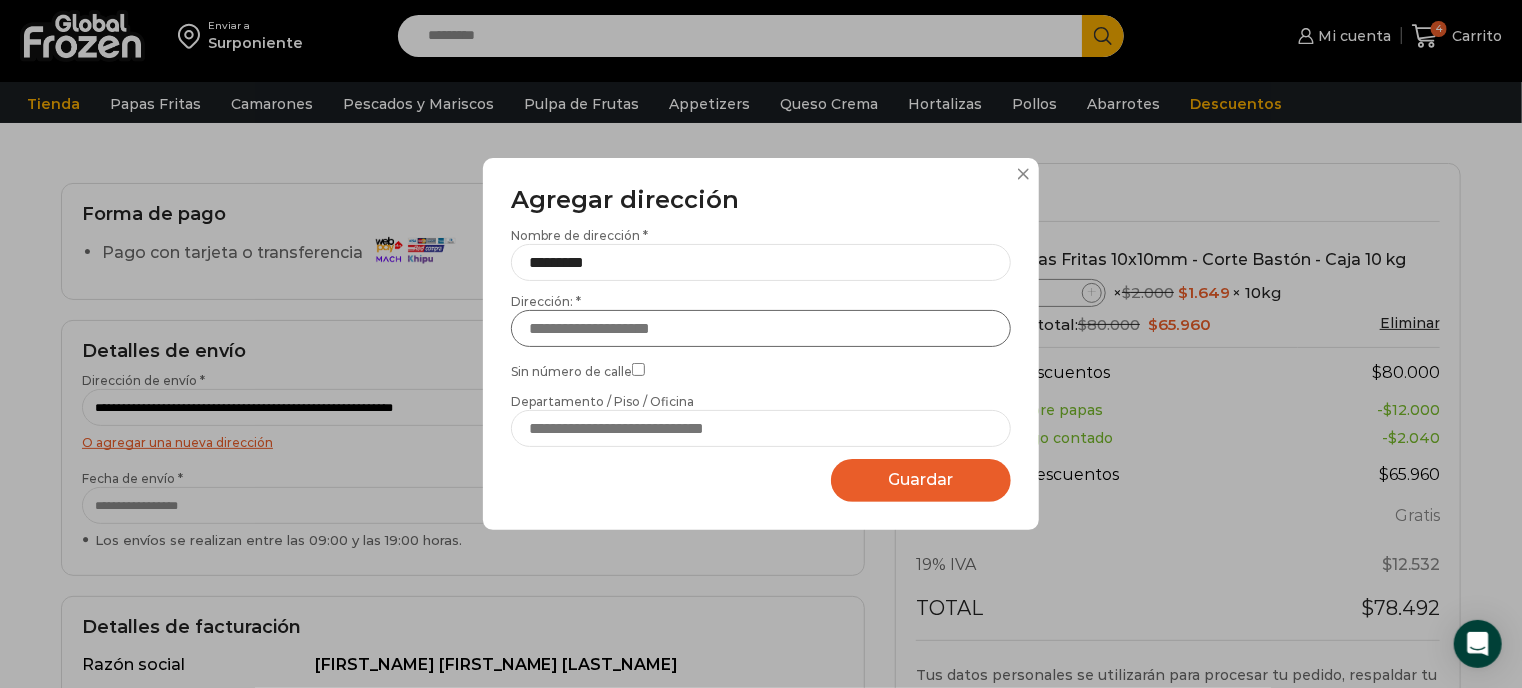 click on "Dirección: *" at bounding box center [761, 328] 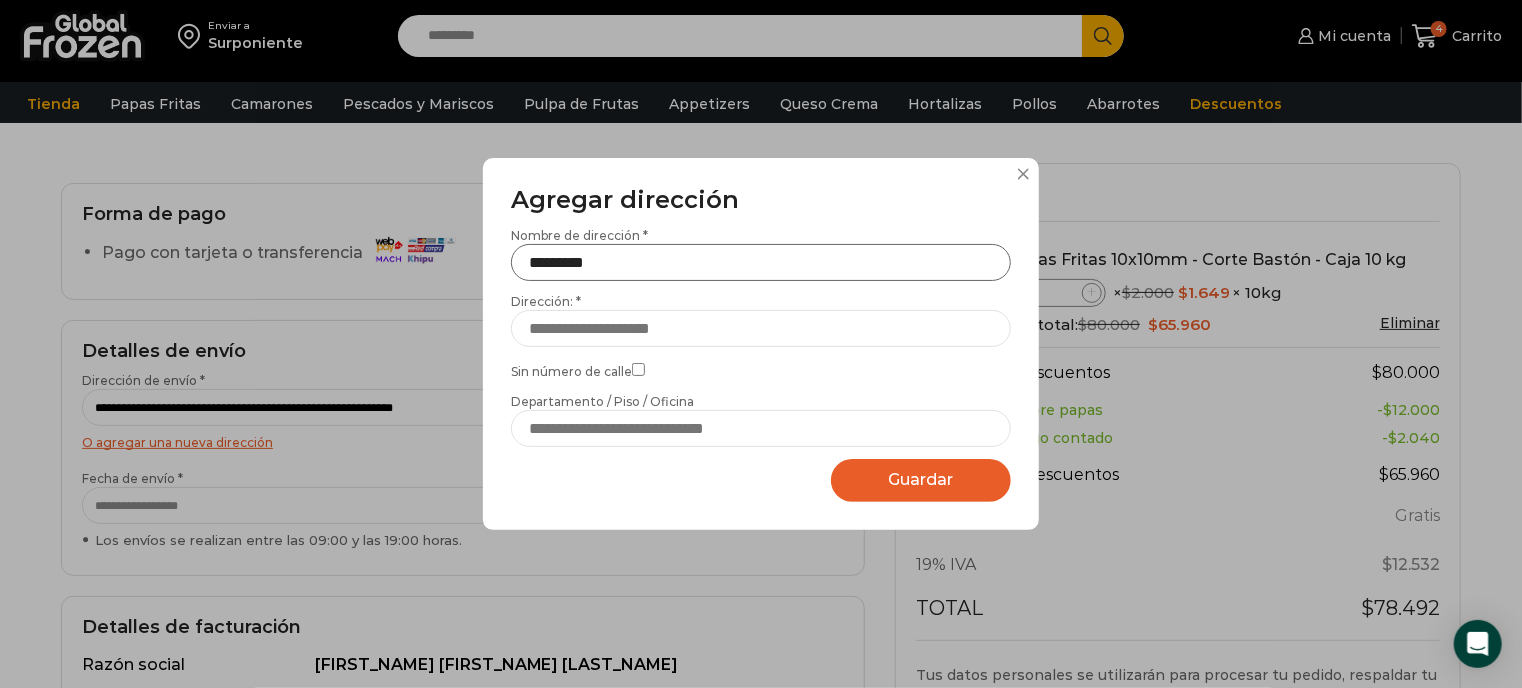 click on "*********" at bounding box center [761, 262] 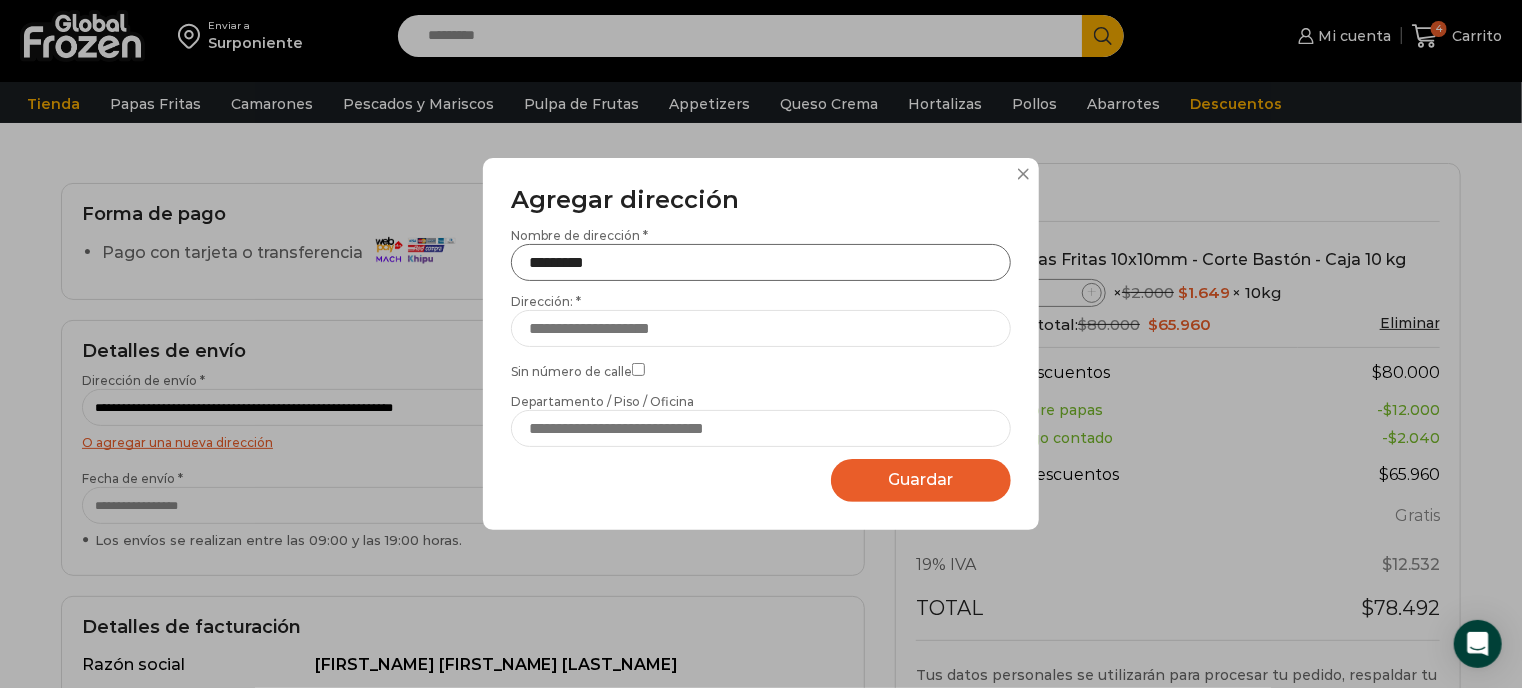 drag, startPoint x: 654, startPoint y: 262, endPoint x: 417, endPoint y: 260, distance: 237.00844 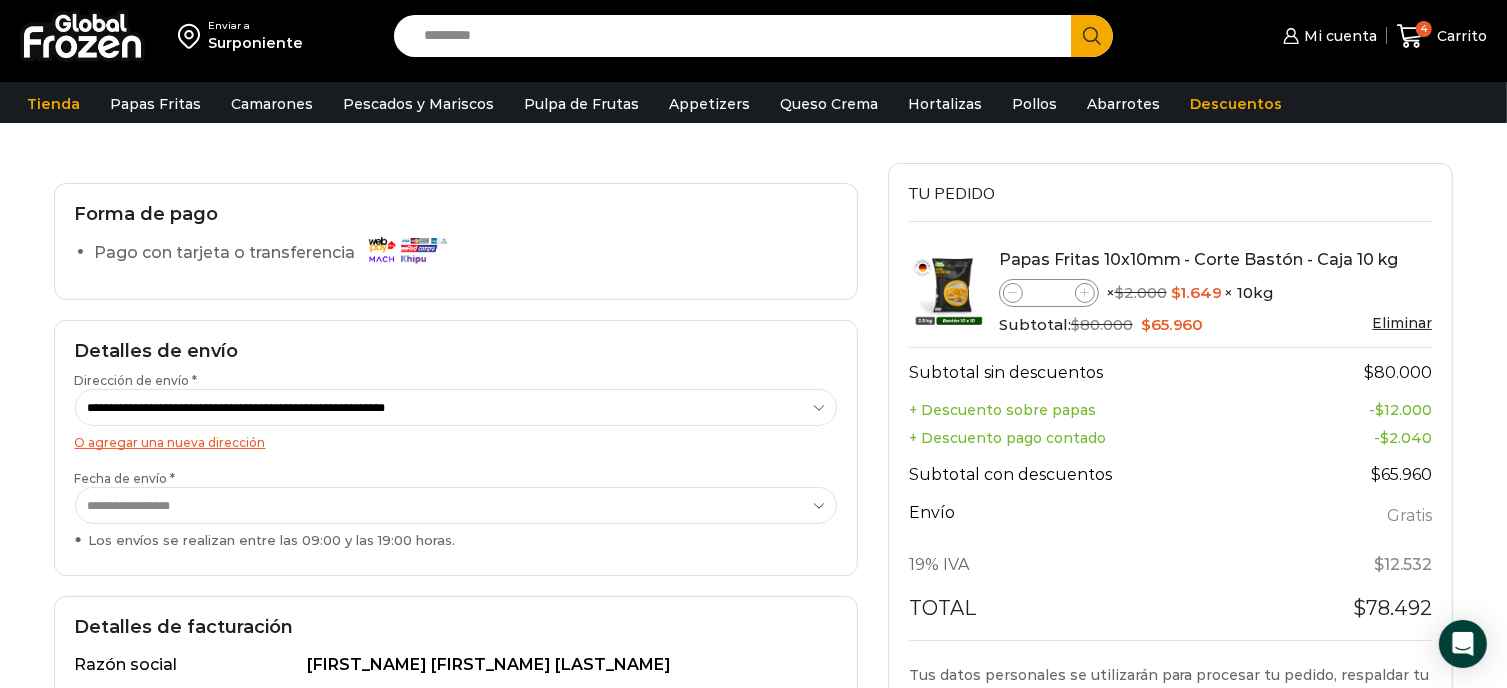 click on "O agregar una nueva dirección" at bounding box center [170, 442] 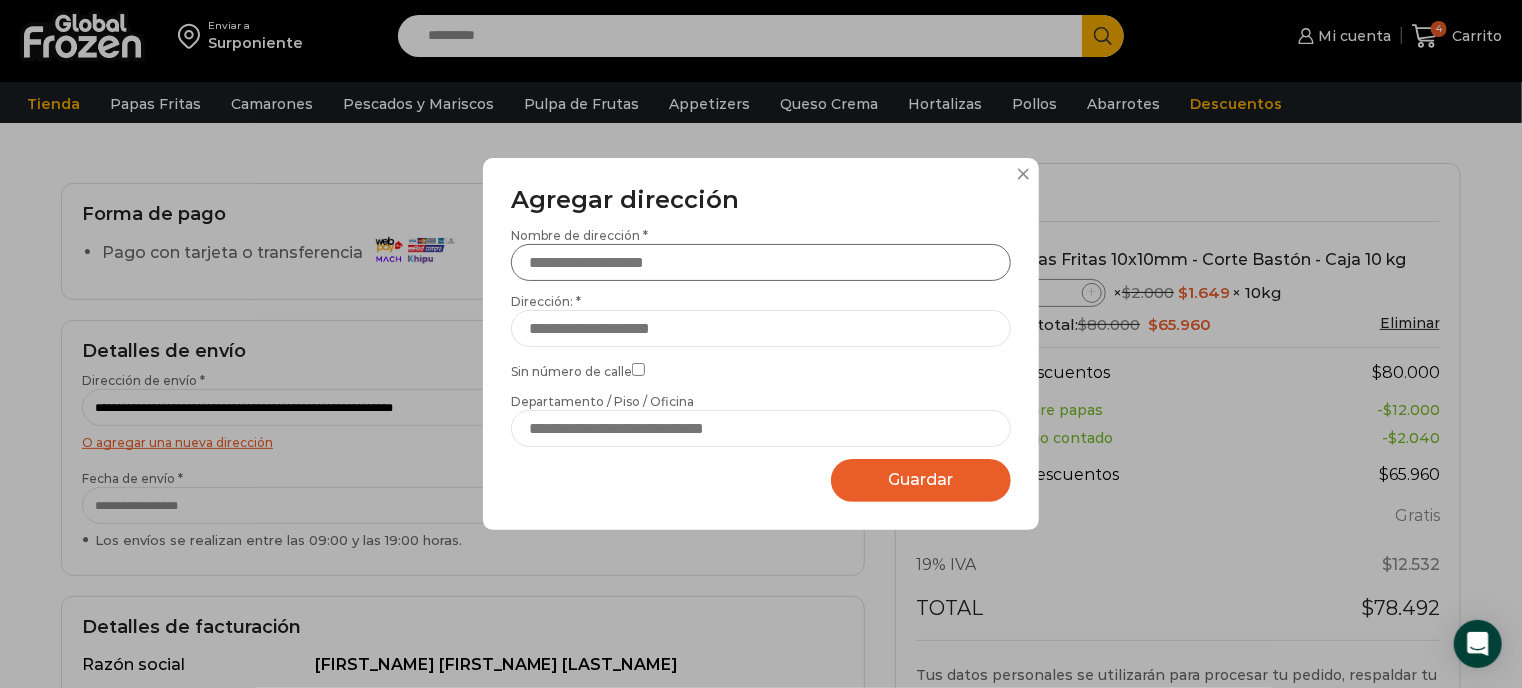 click on "Nombre de dirección *" at bounding box center (761, 262) 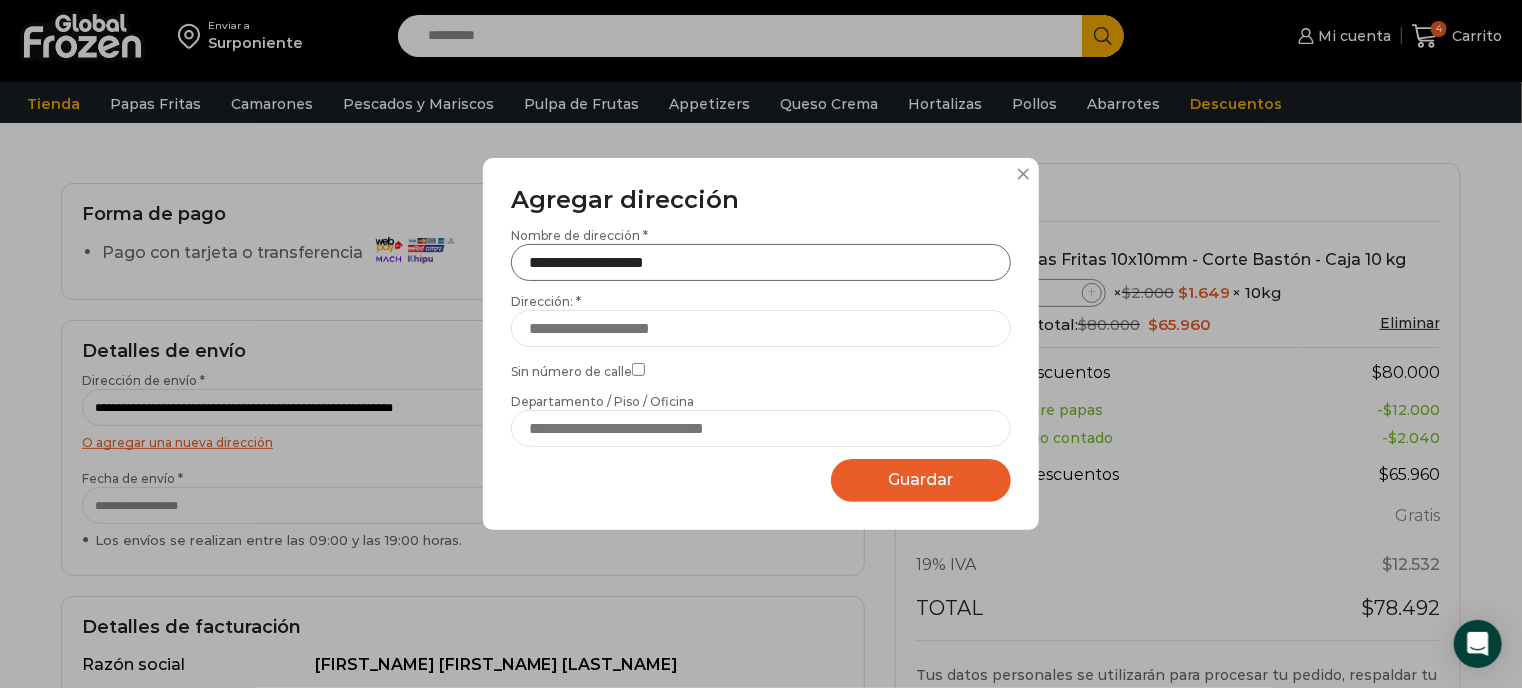 type on "**********" 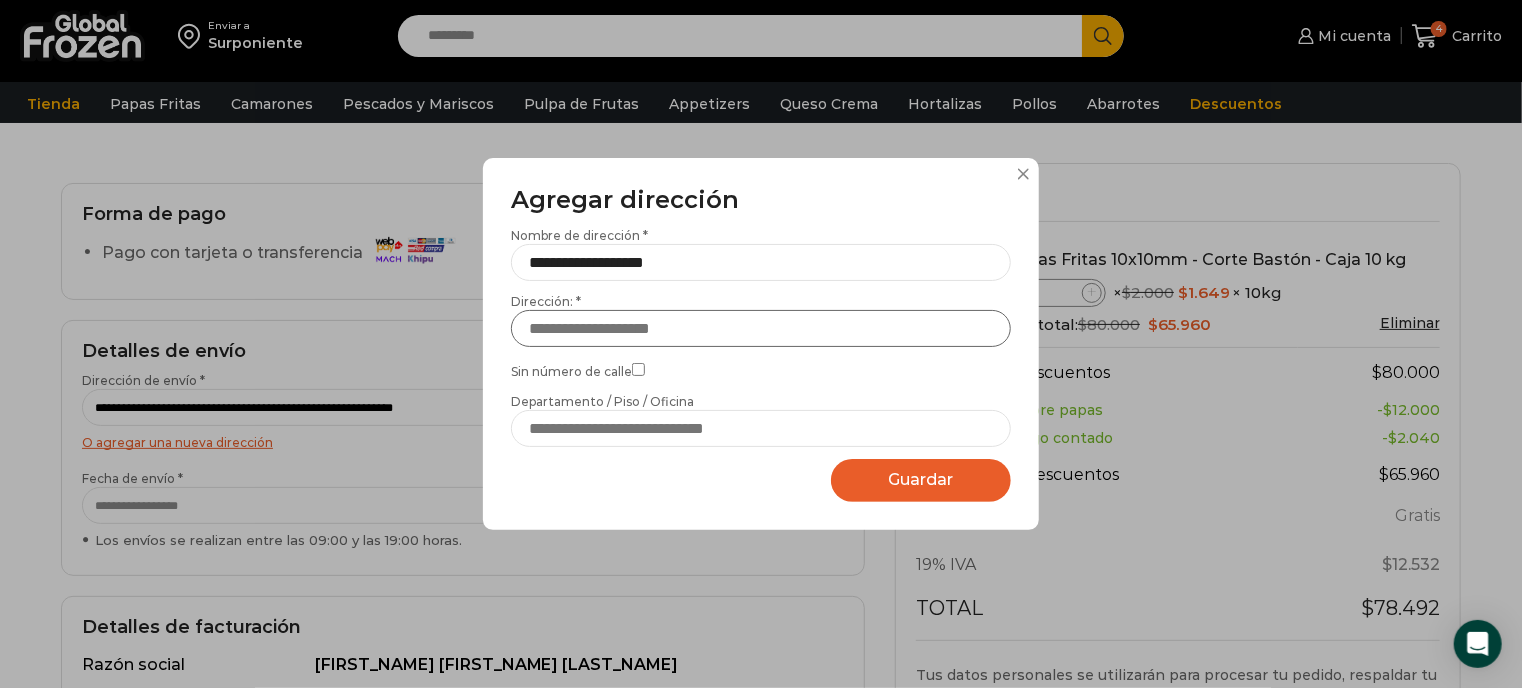 click on "Dirección: *" at bounding box center [761, 328] 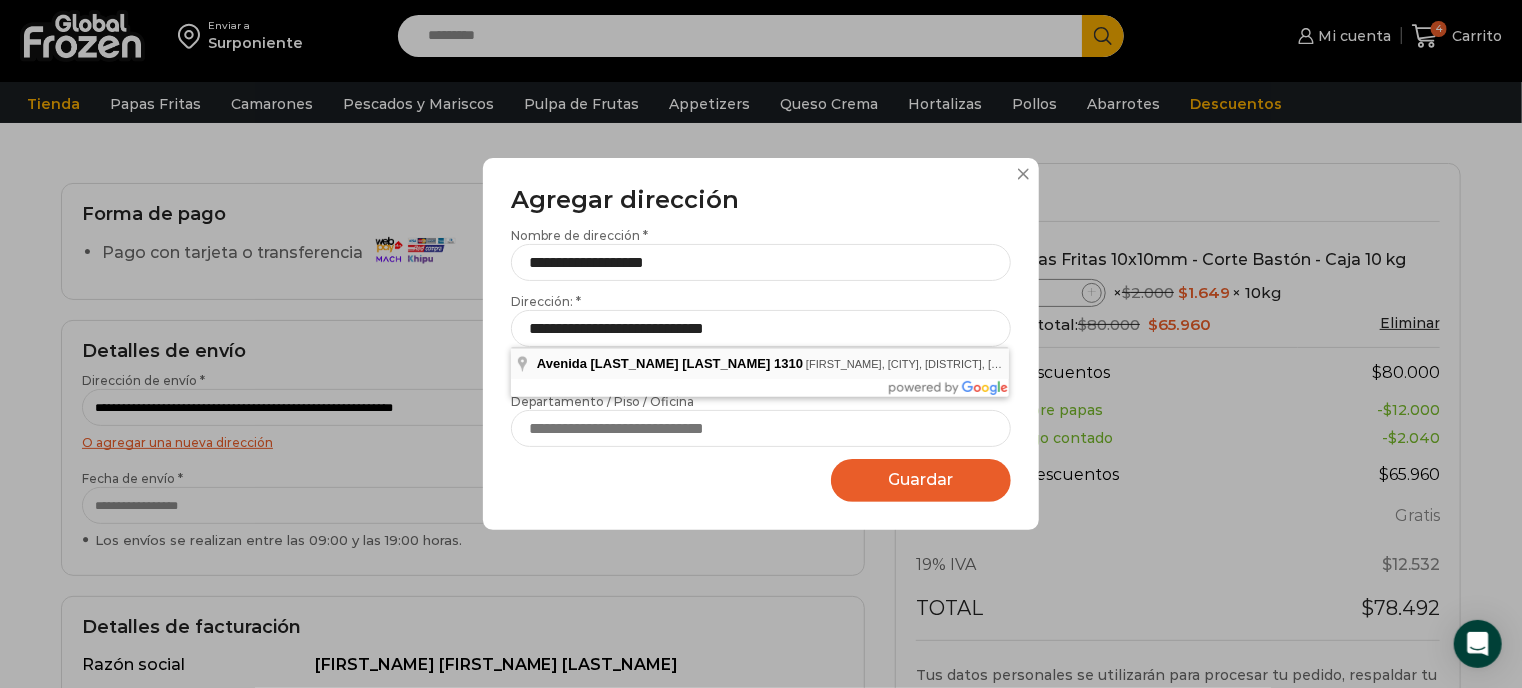 type on "**********" 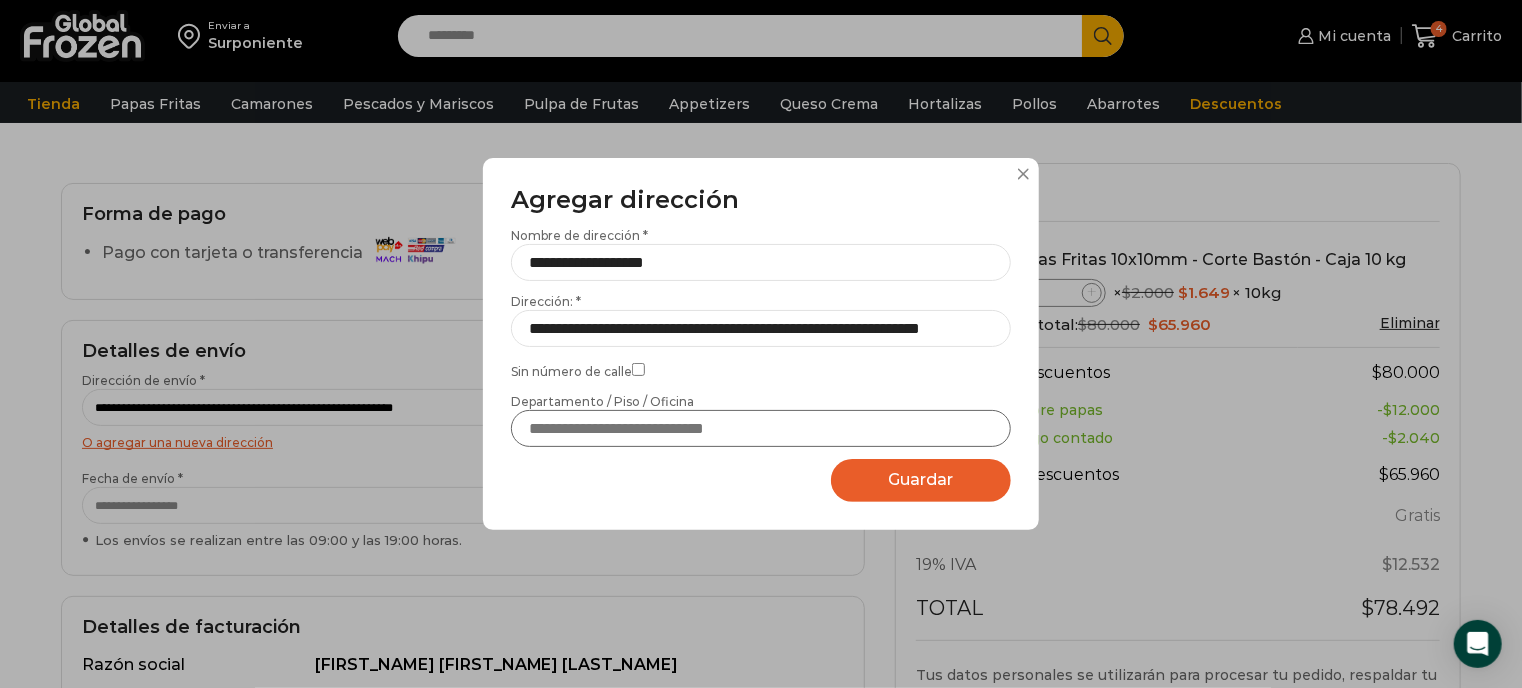 click on "Departamento / Piso / Oficina" at bounding box center [761, 428] 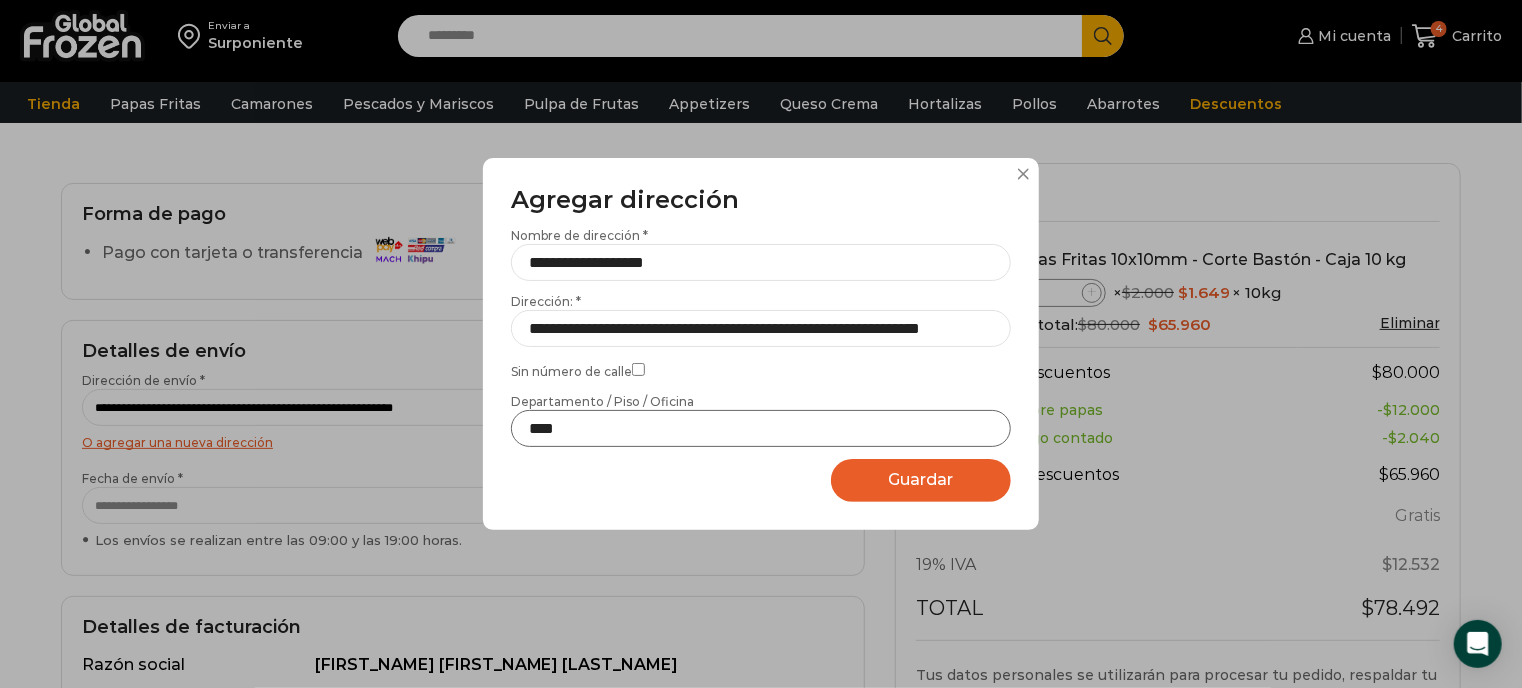type on "****" 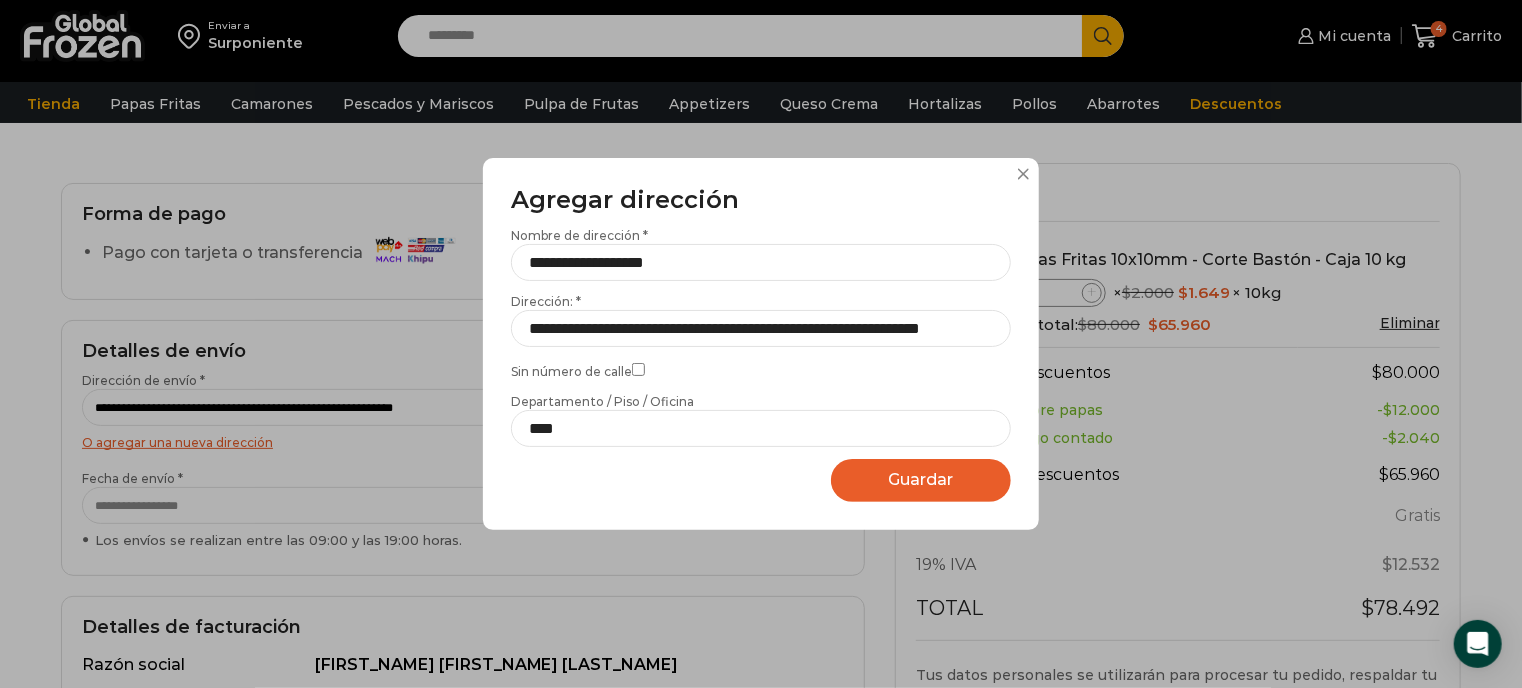 click on "Guardar Guardando..." at bounding box center (921, 480) 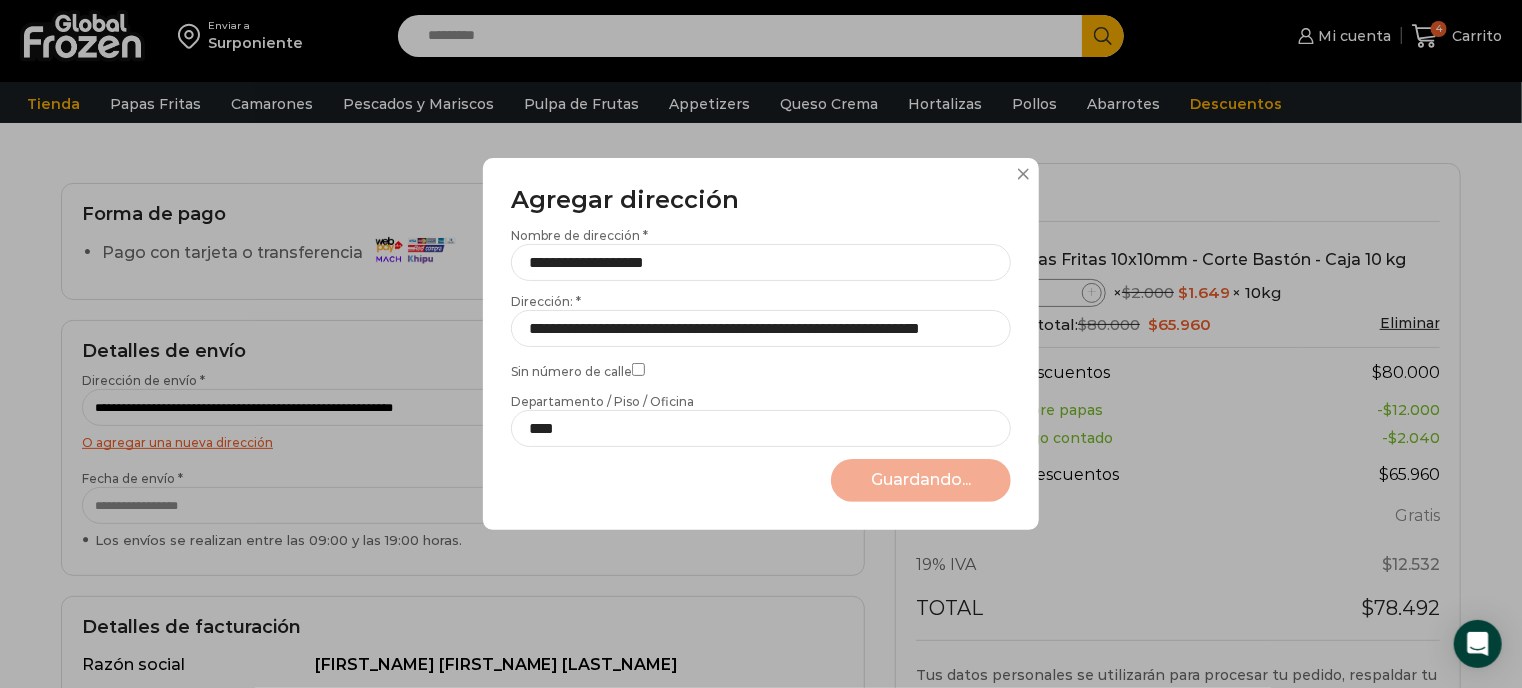 select on "*******" 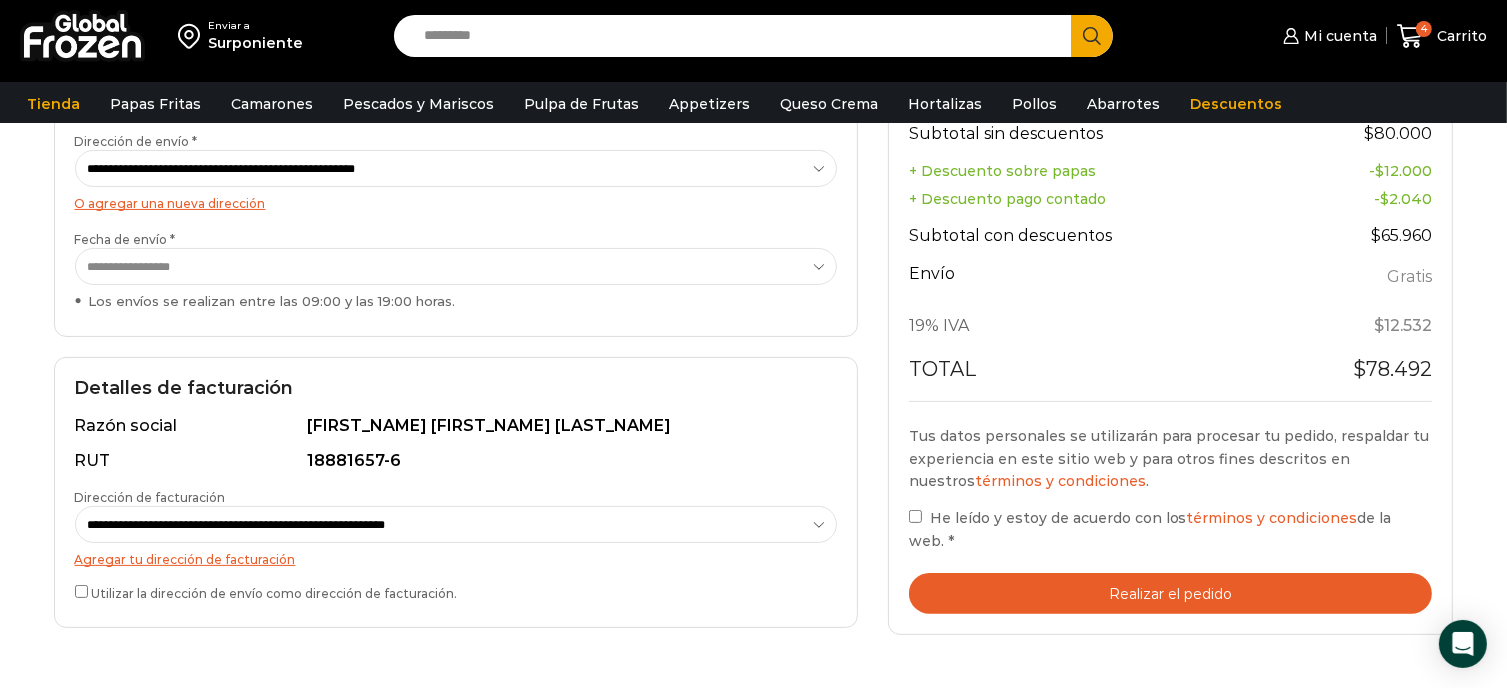 scroll, scrollTop: 600, scrollLeft: 0, axis: vertical 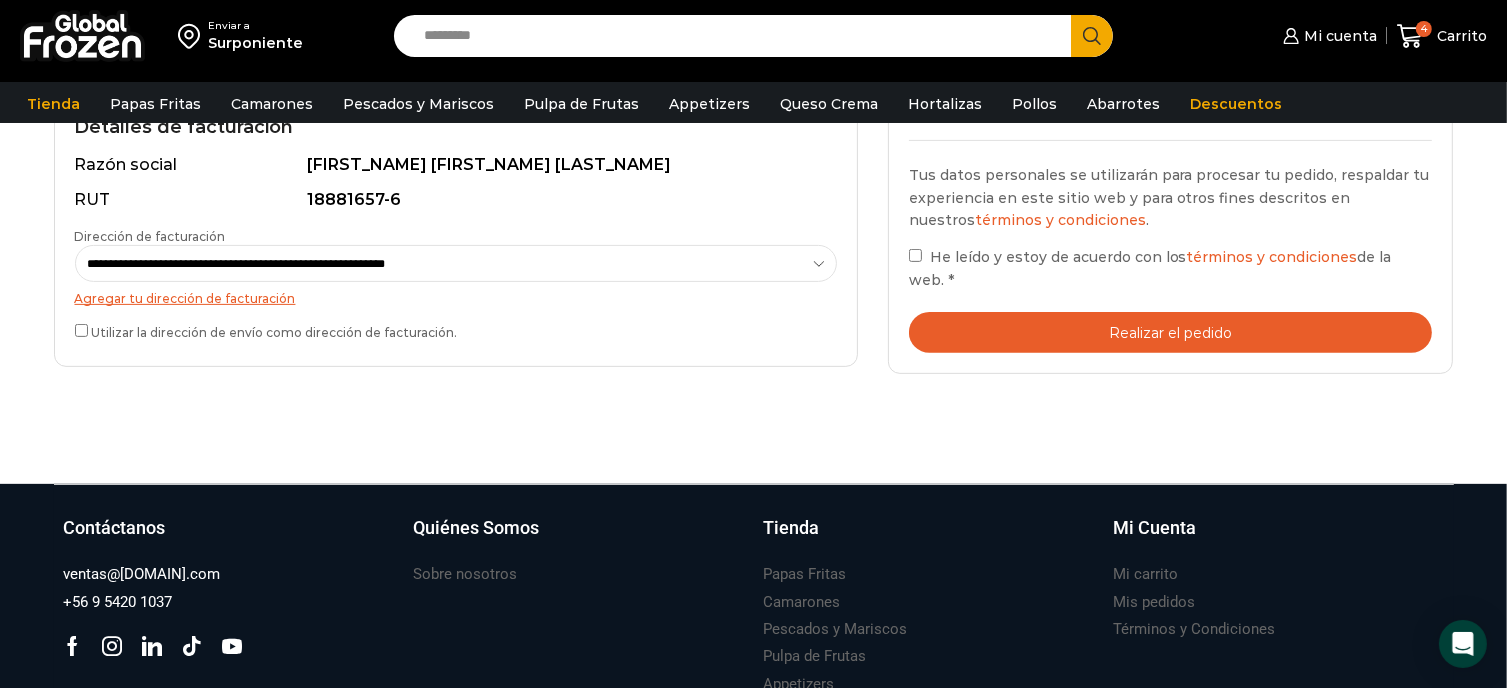 click on "Realizar el pedido" at bounding box center [1171, 332] 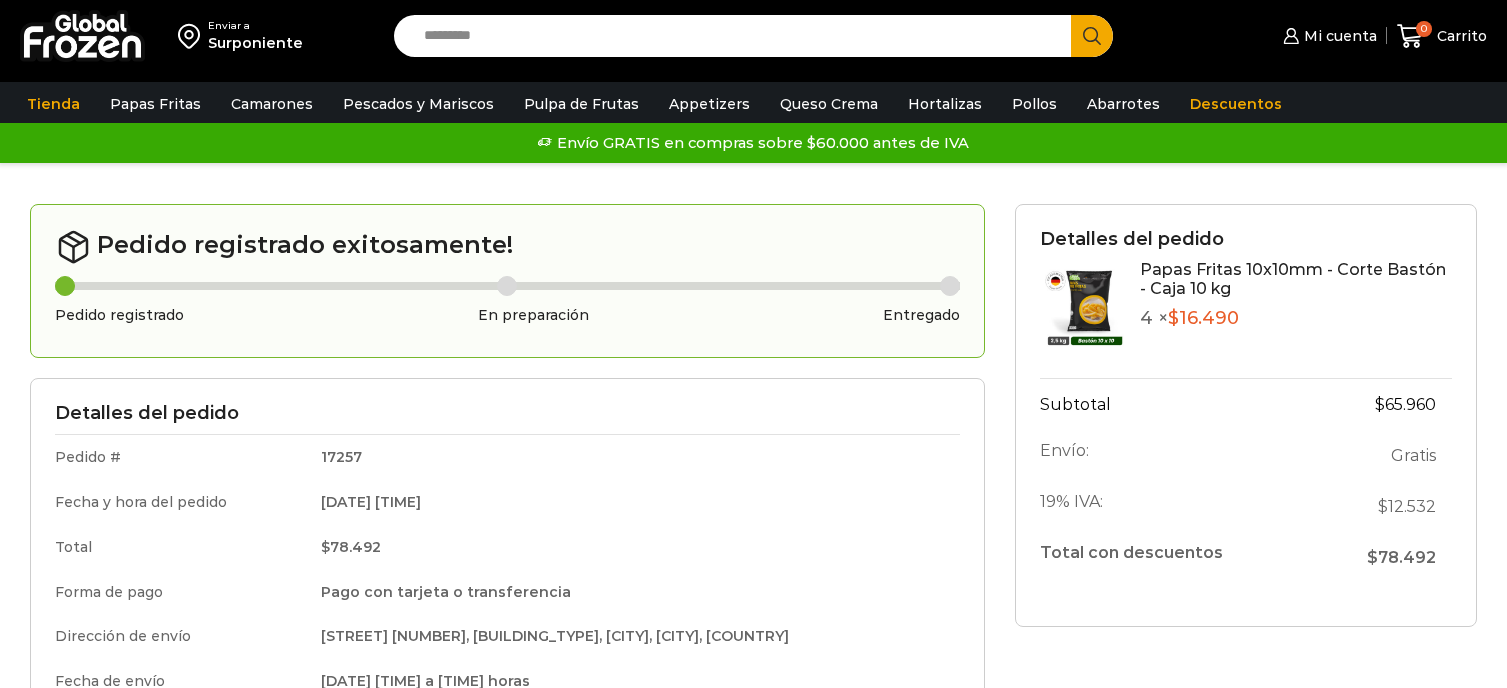 scroll, scrollTop: 0, scrollLeft: 0, axis: both 